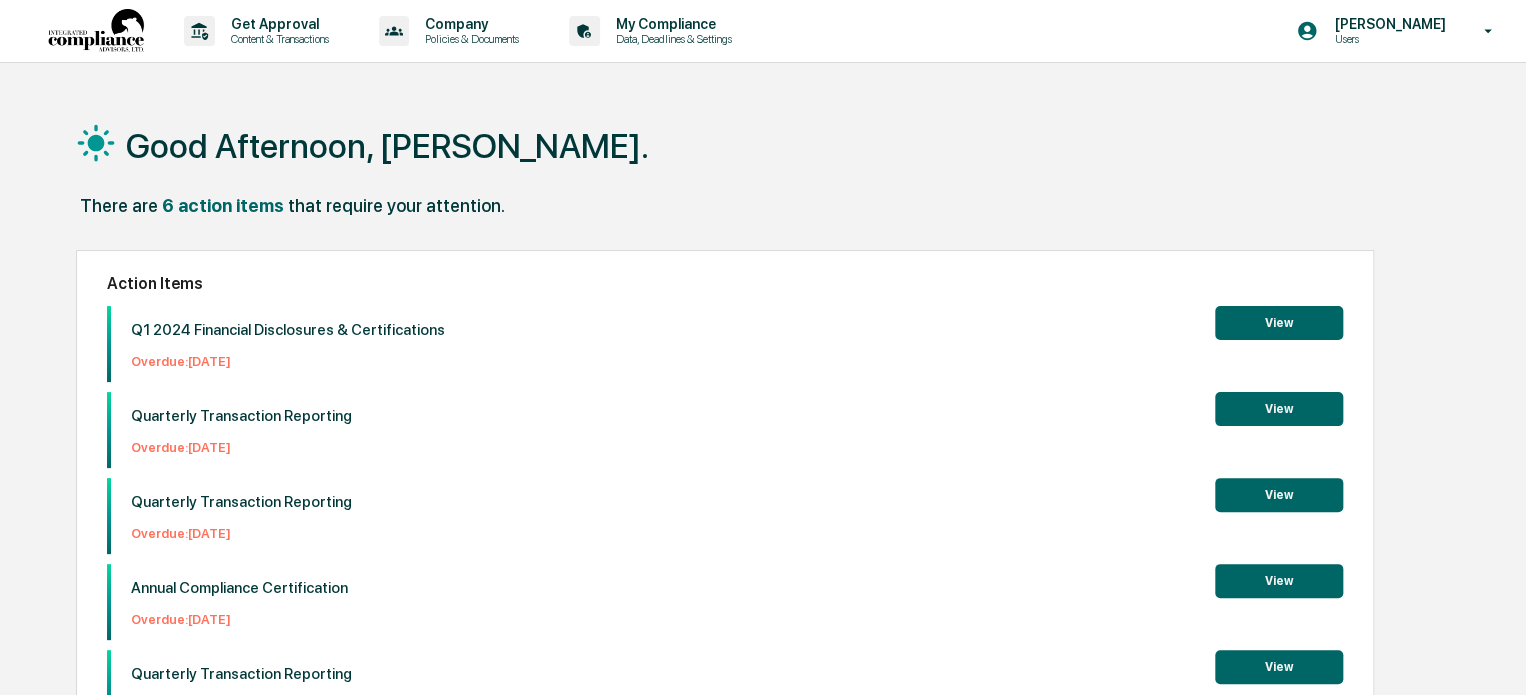 scroll, scrollTop: 0, scrollLeft: 0, axis: both 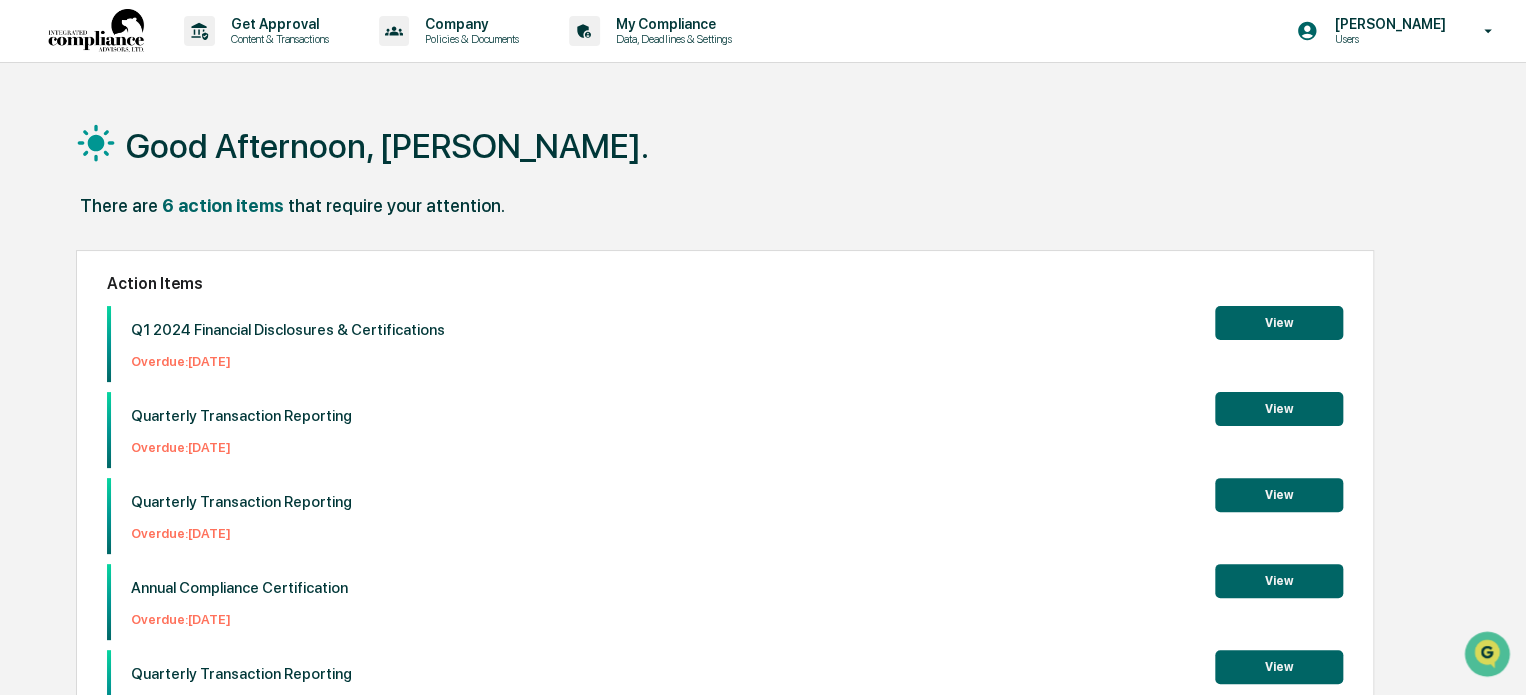 click on "View" at bounding box center [1279, 581] 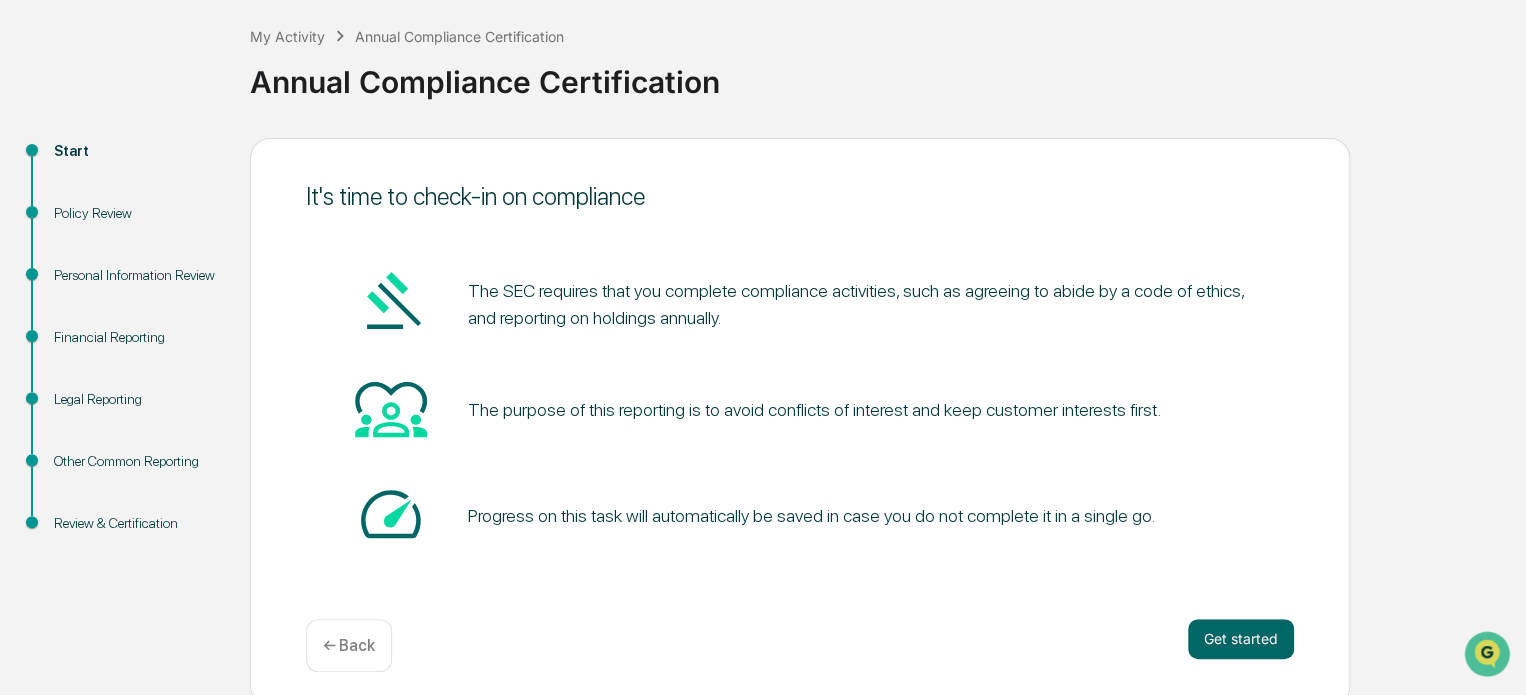 scroll, scrollTop: 120, scrollLeft: 0, axis: vertical 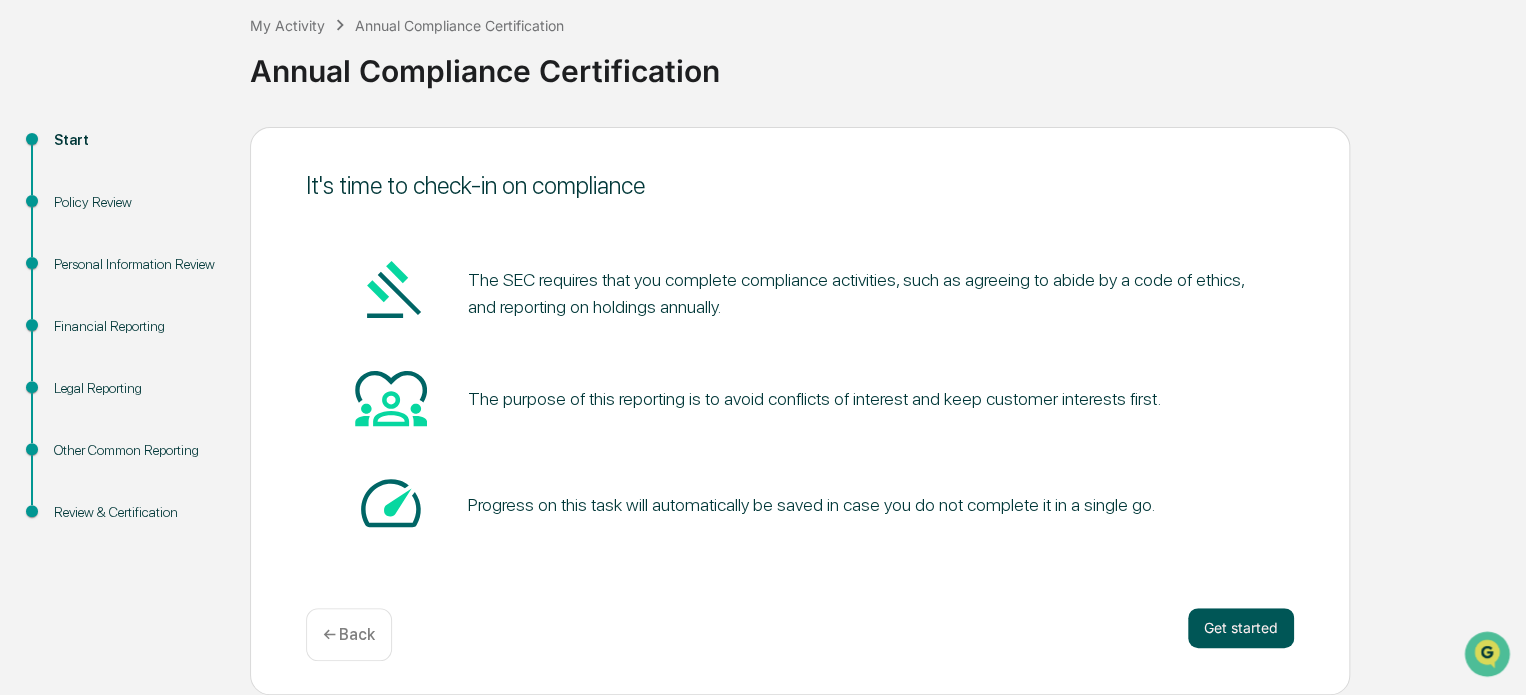 click on "Get started" at bounding box center (1241, 628) 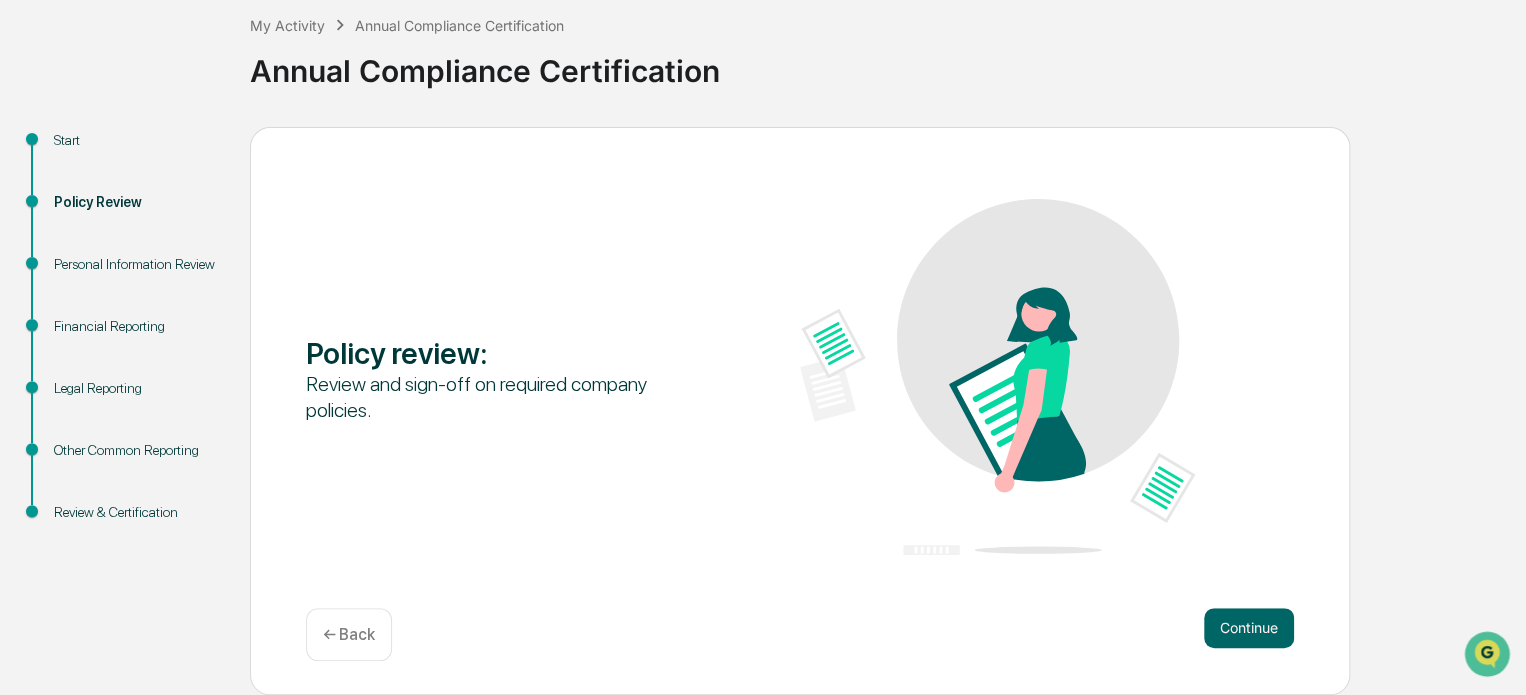 click on "Continue" at bounding box center (1249, 628) 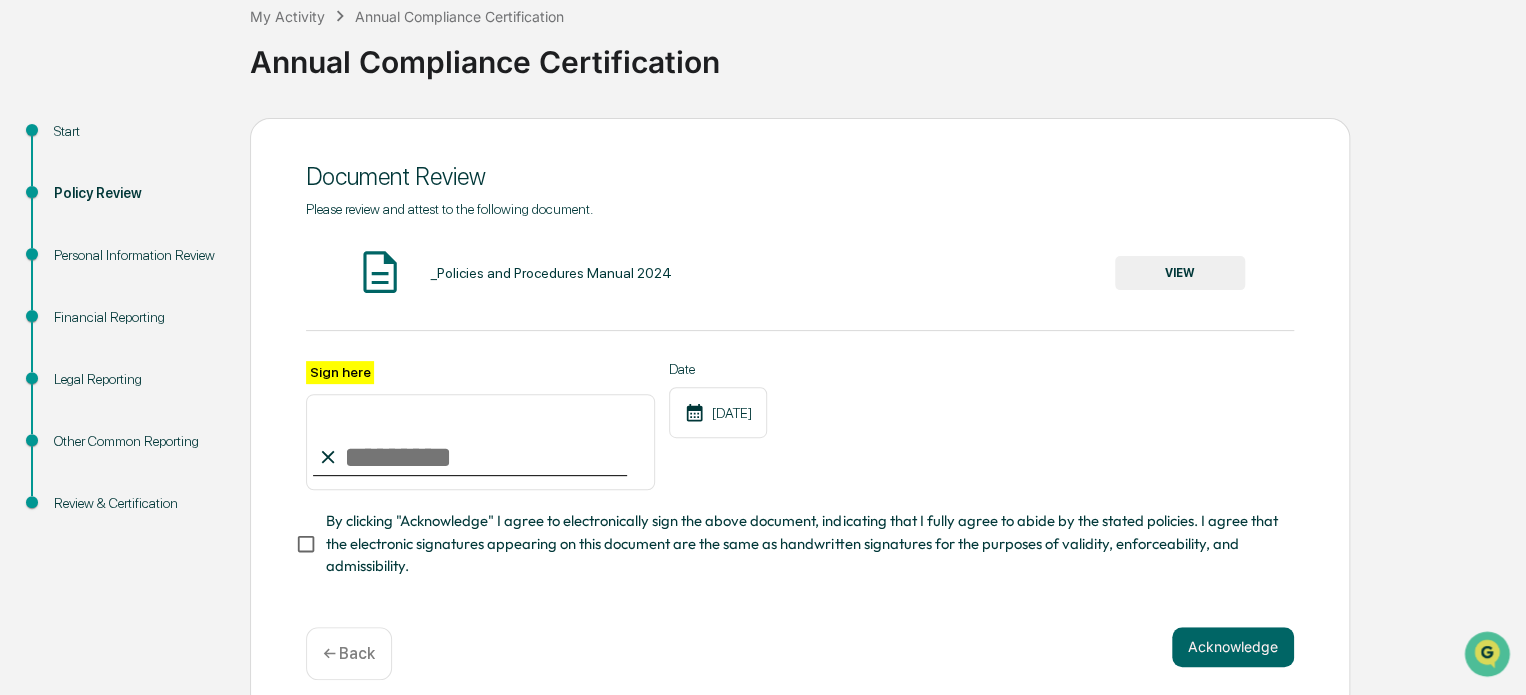 click on "Sign here" at bounding box center (340, 372) 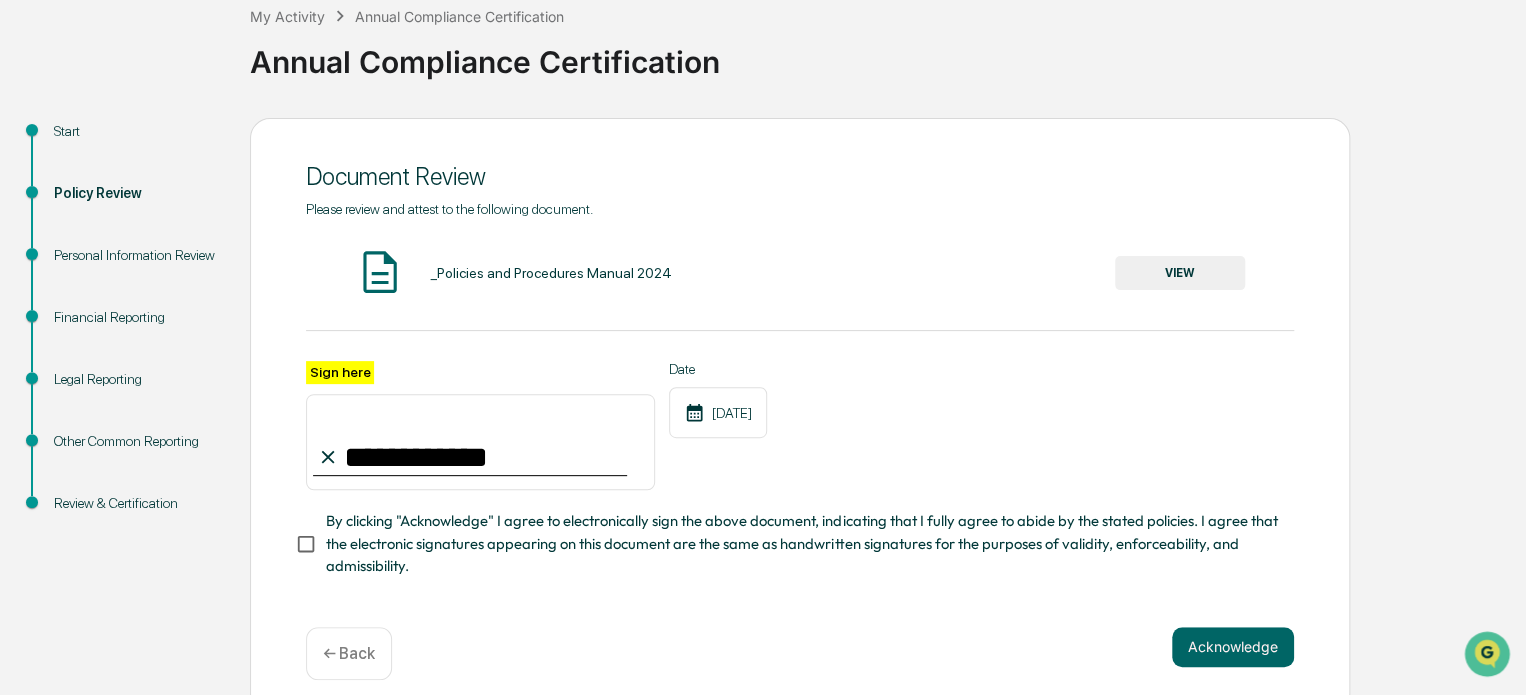type on "**********" 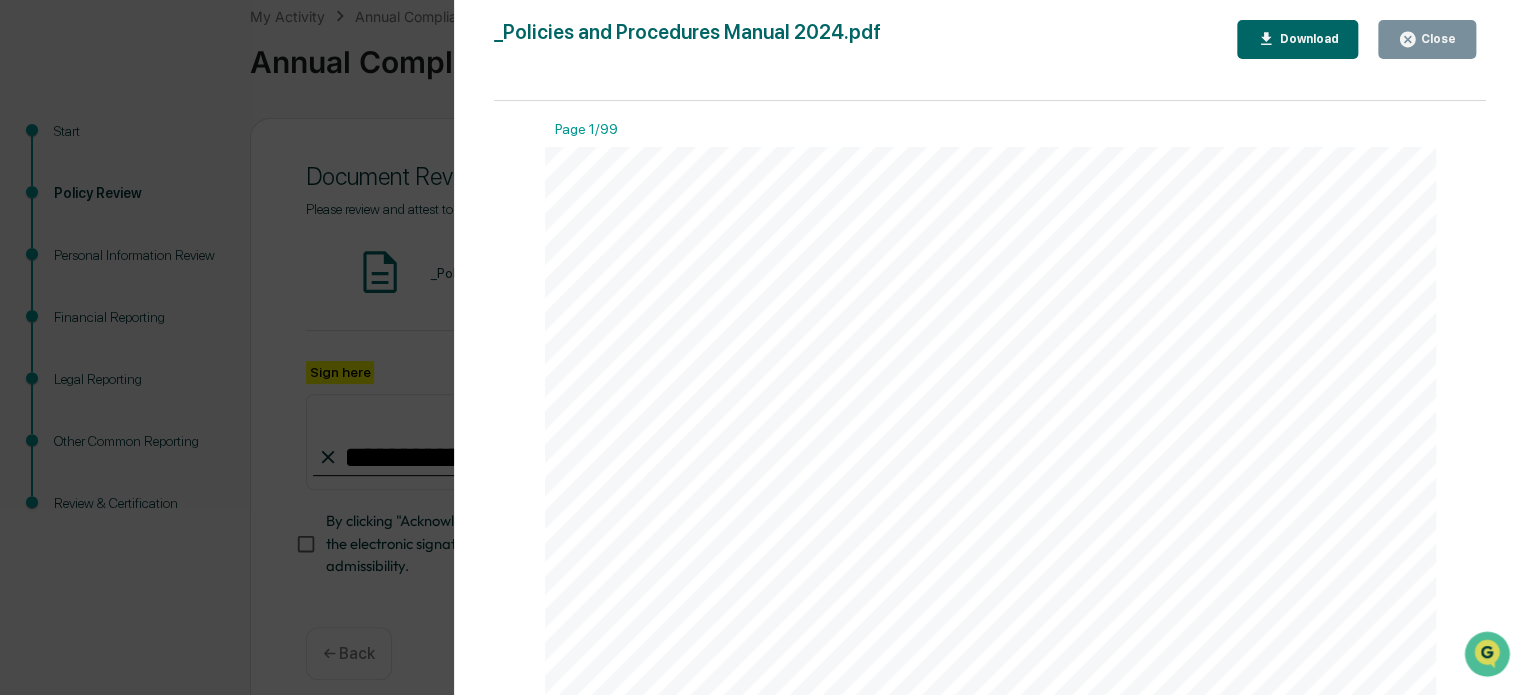 click on "Download" at bounding box center (1298, 39) 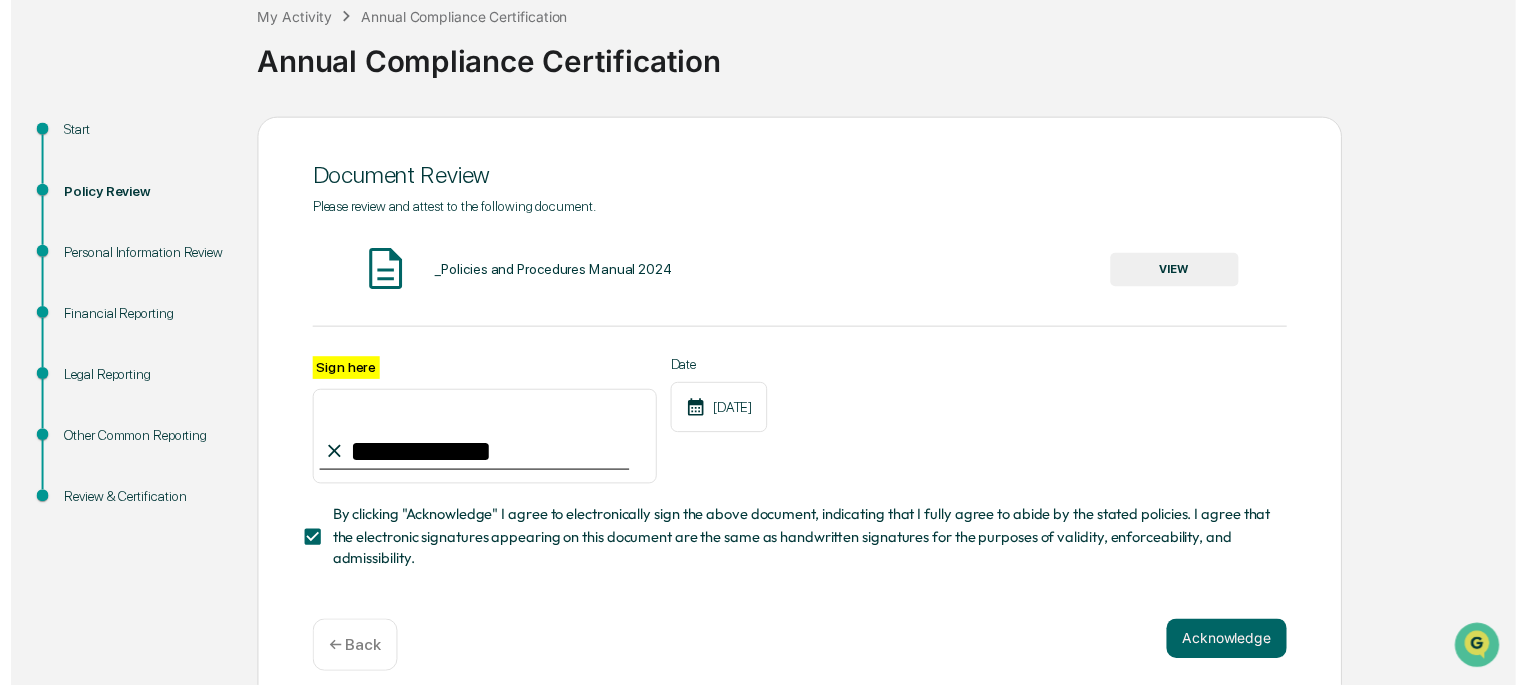 scroll, scrollTop: 248, scrollLeft: 0, axis: vertical 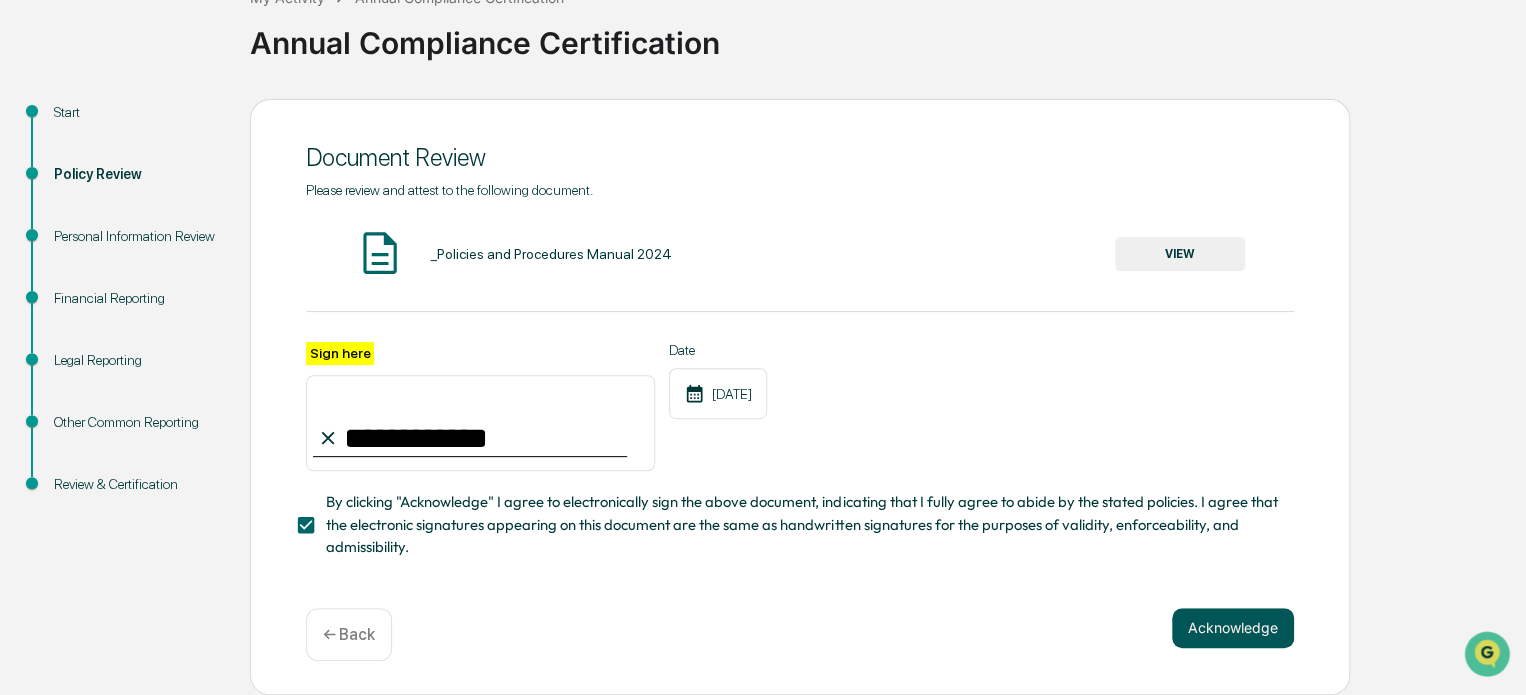click on "Acknowledge" at bounding box center [1233, 628] 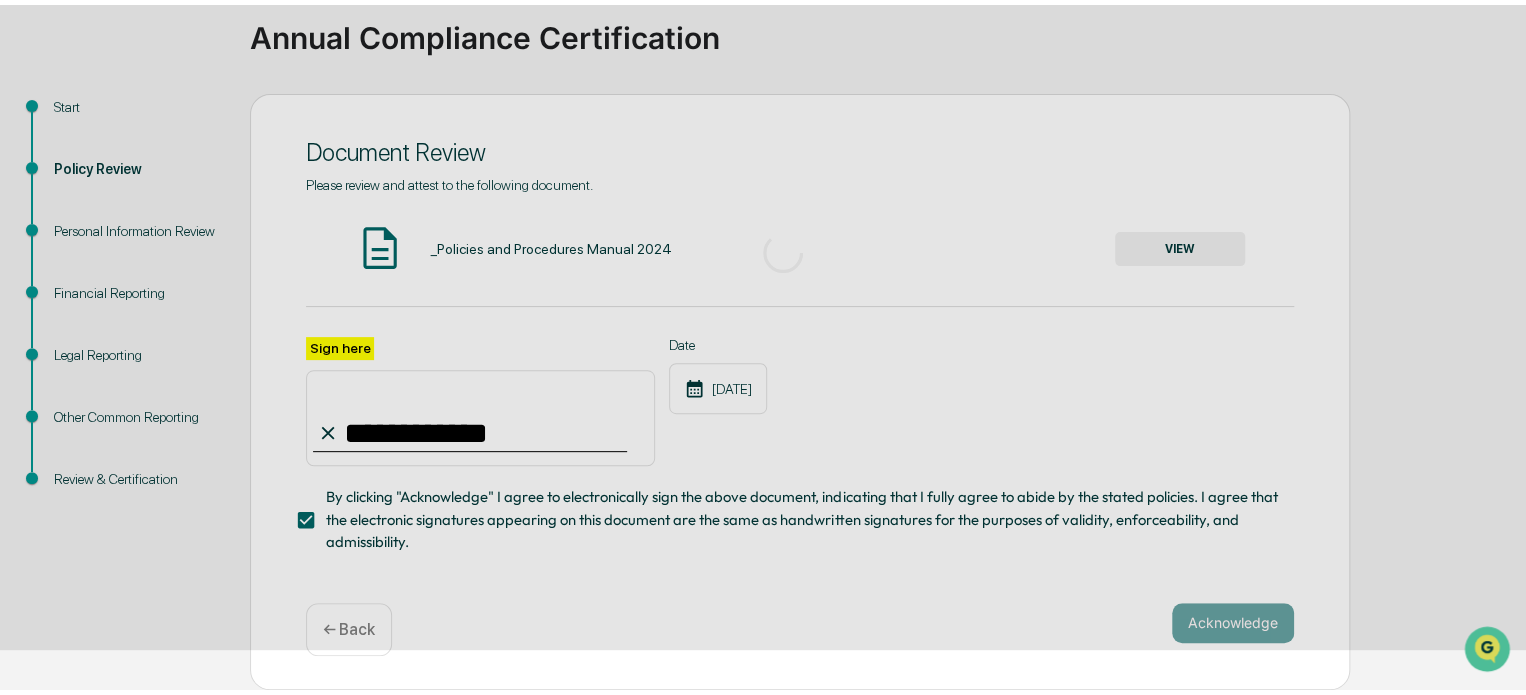 scroll, scrollTop: 120, scrollLeft: 0, axis: vertical 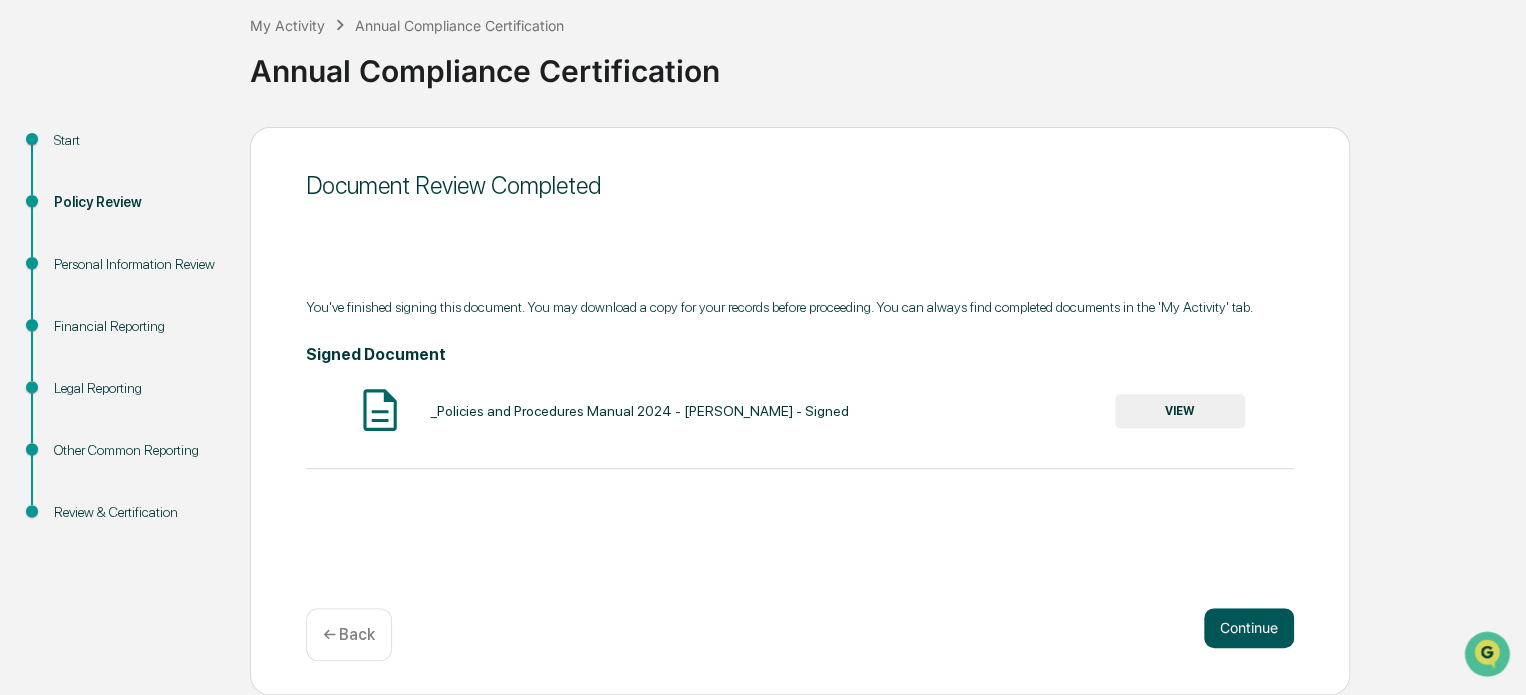 click on "Continue" at bounding box center (1249, 628) 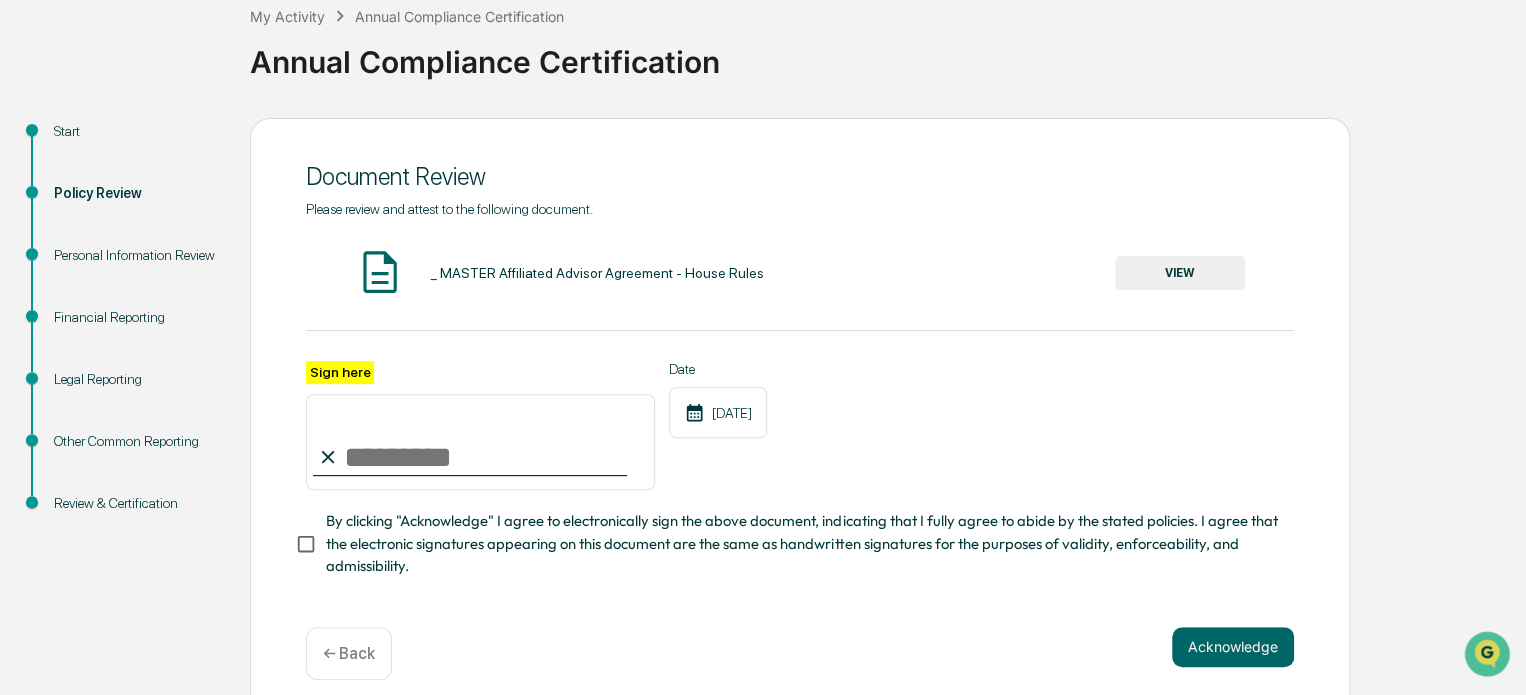 click on "VIEW" at bounding box center (1180, 273) 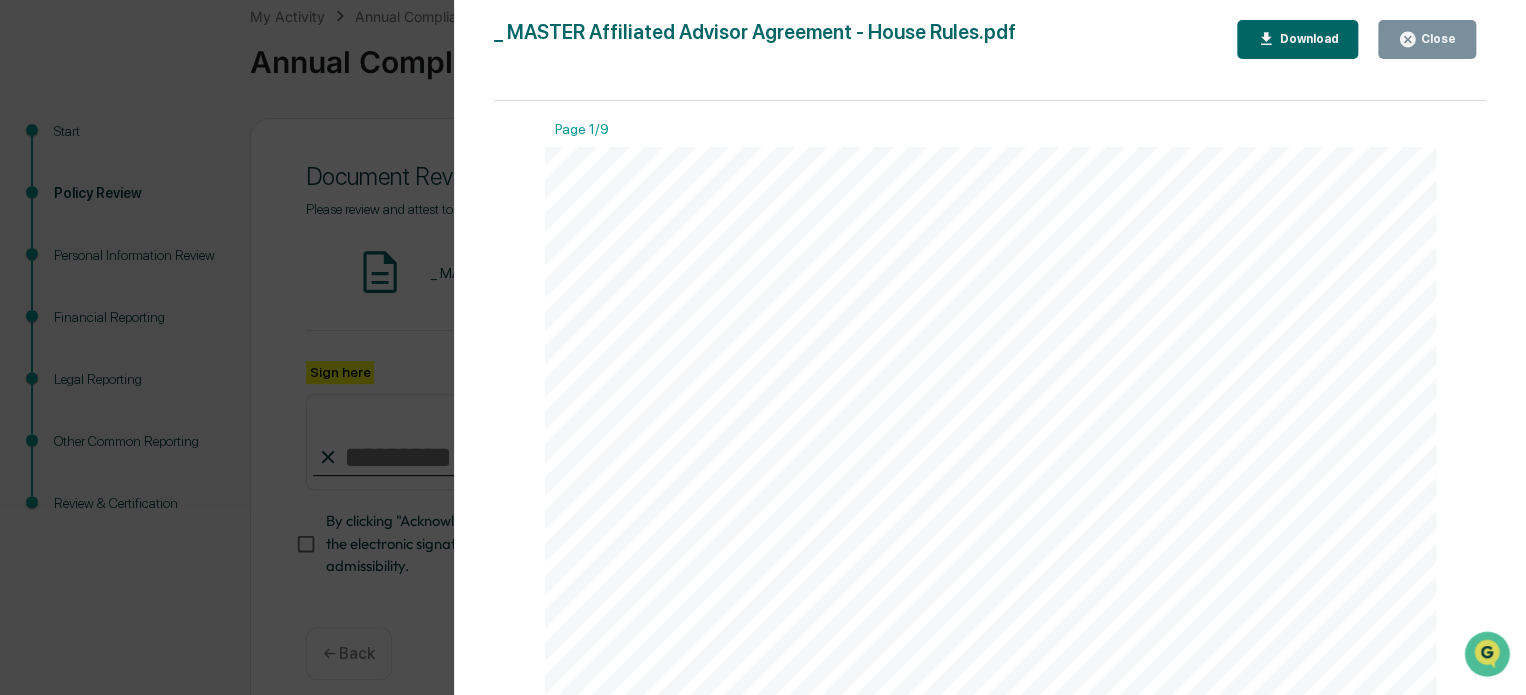 click on "Download" at bounding box center (1306, 39) 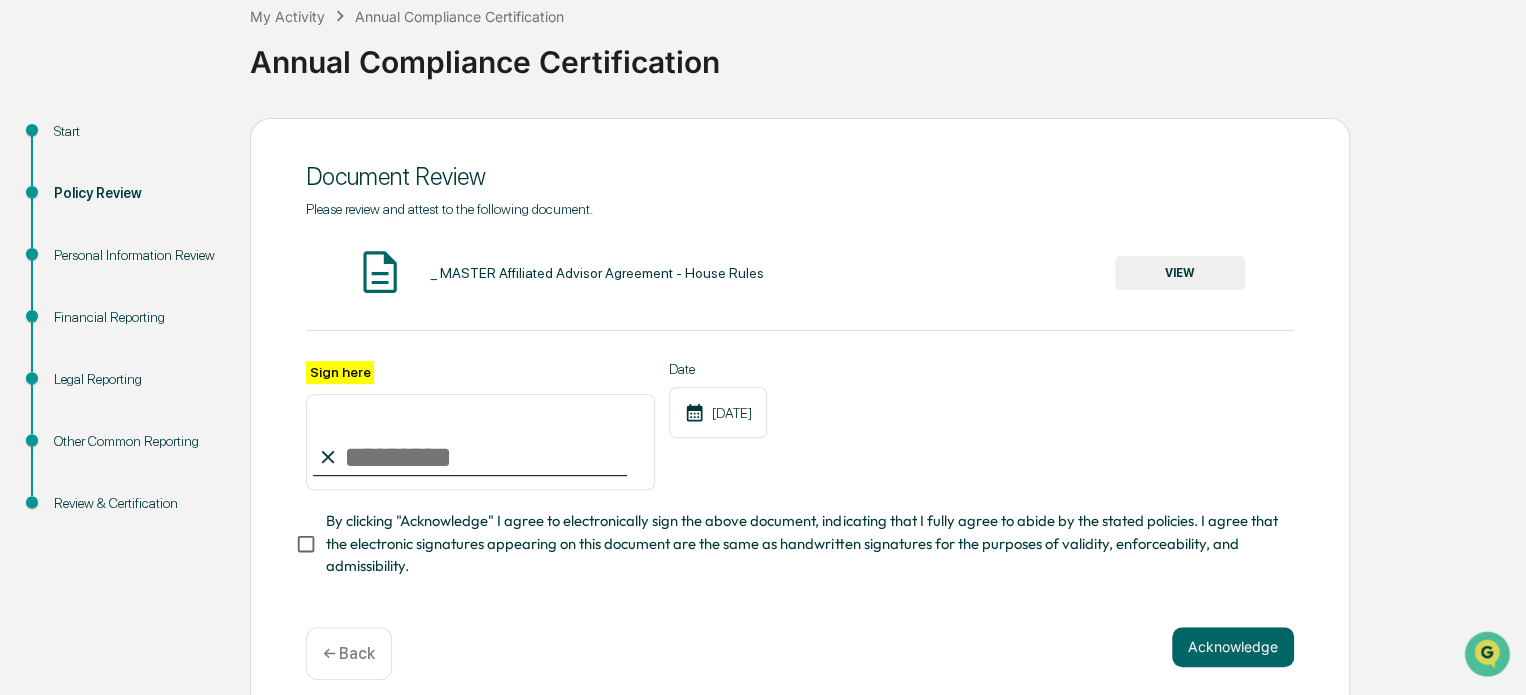 click on "Sign here" at bounding box center (480, 442) 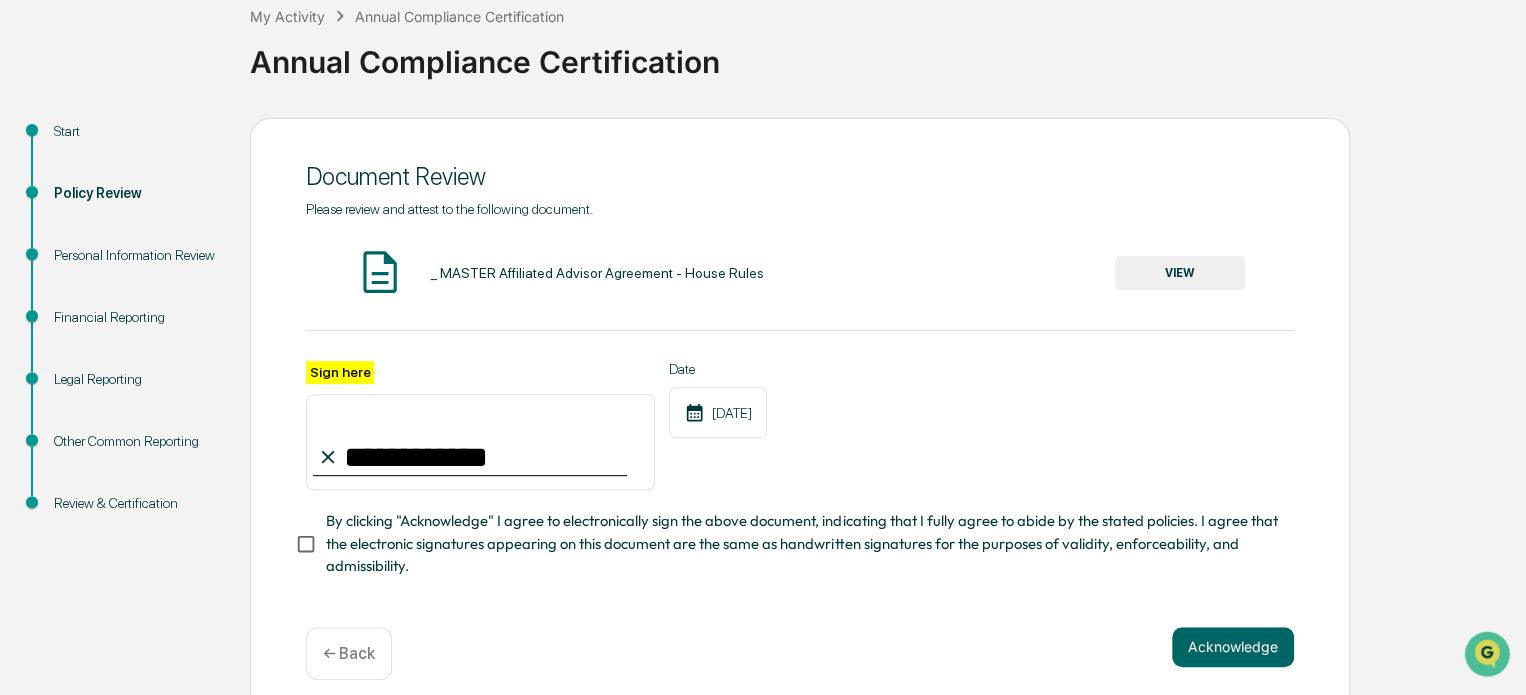 type on "**********" 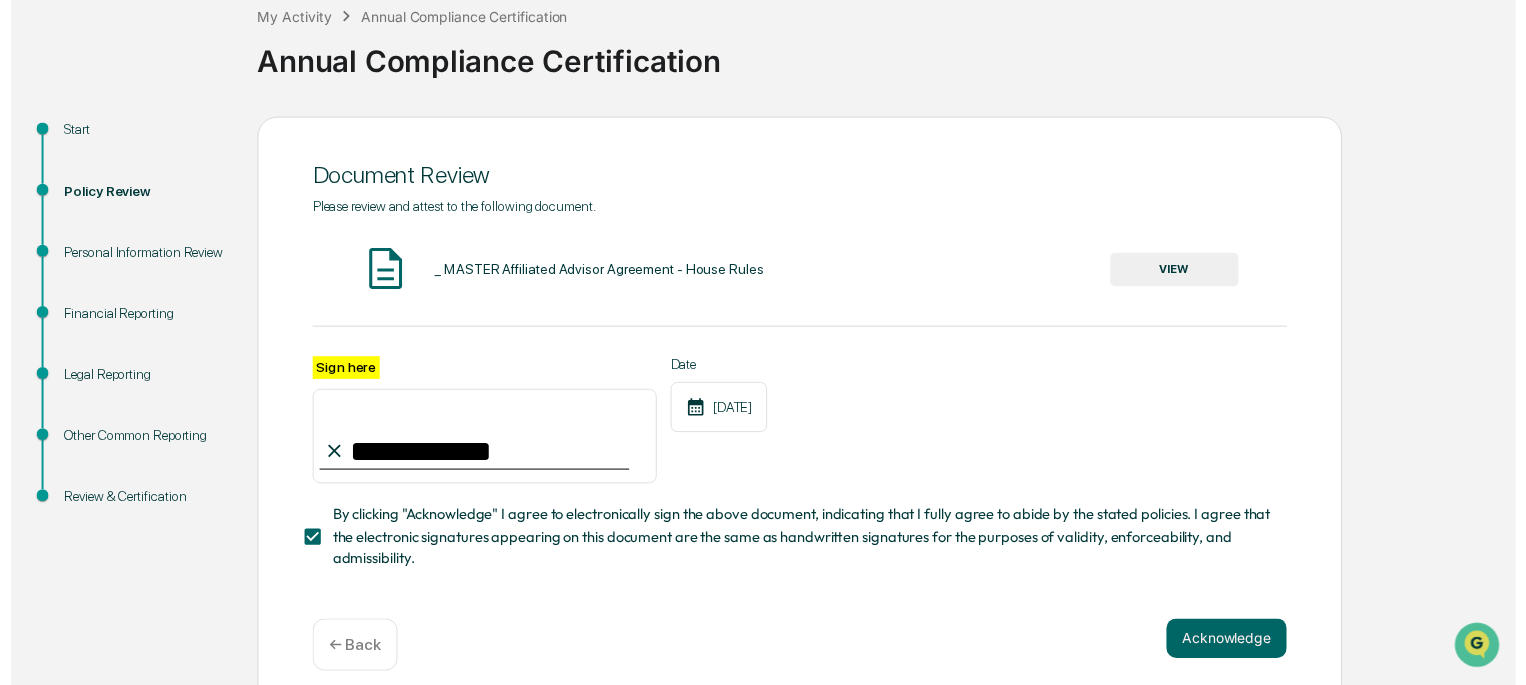 scroll, scrollTop: 248, scrollLeft: 0, axis: vertical 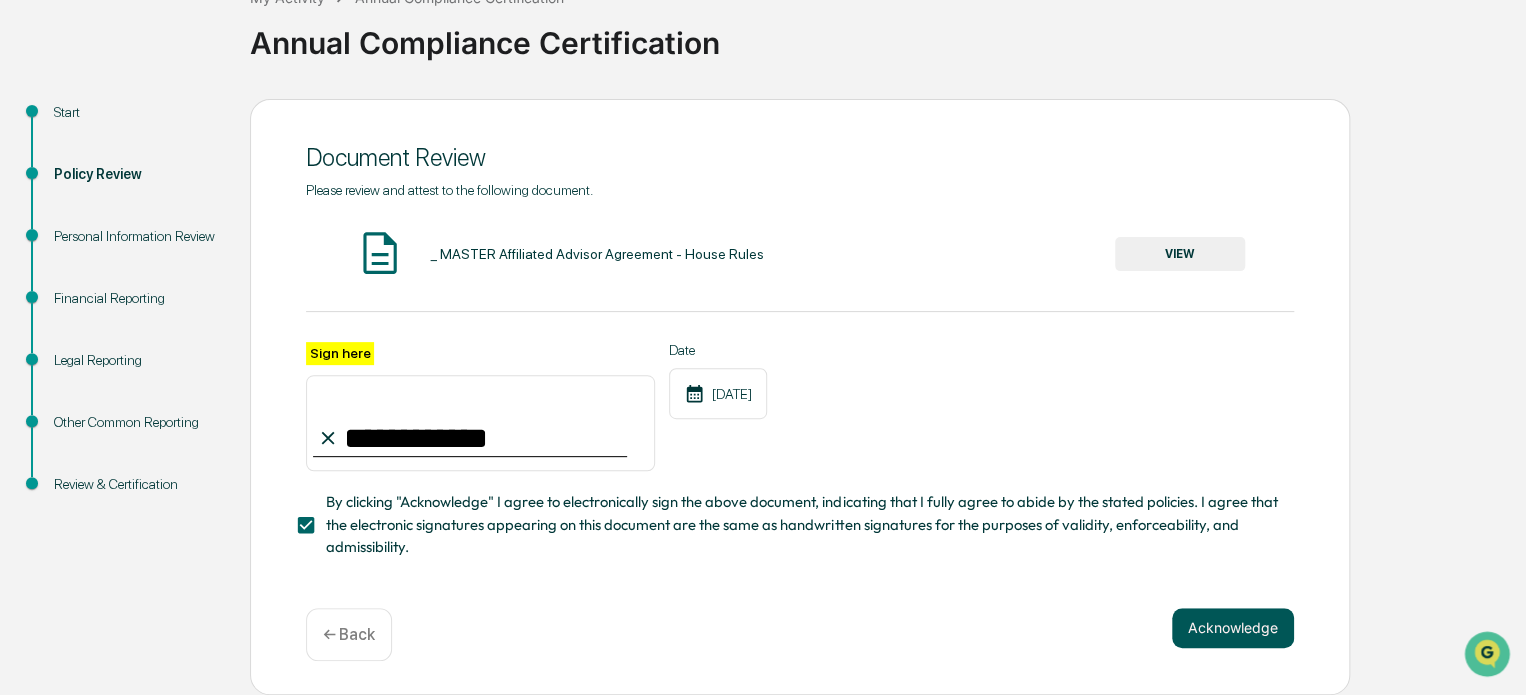 click on "Acknowledge" at bounding box center (1233, 628) 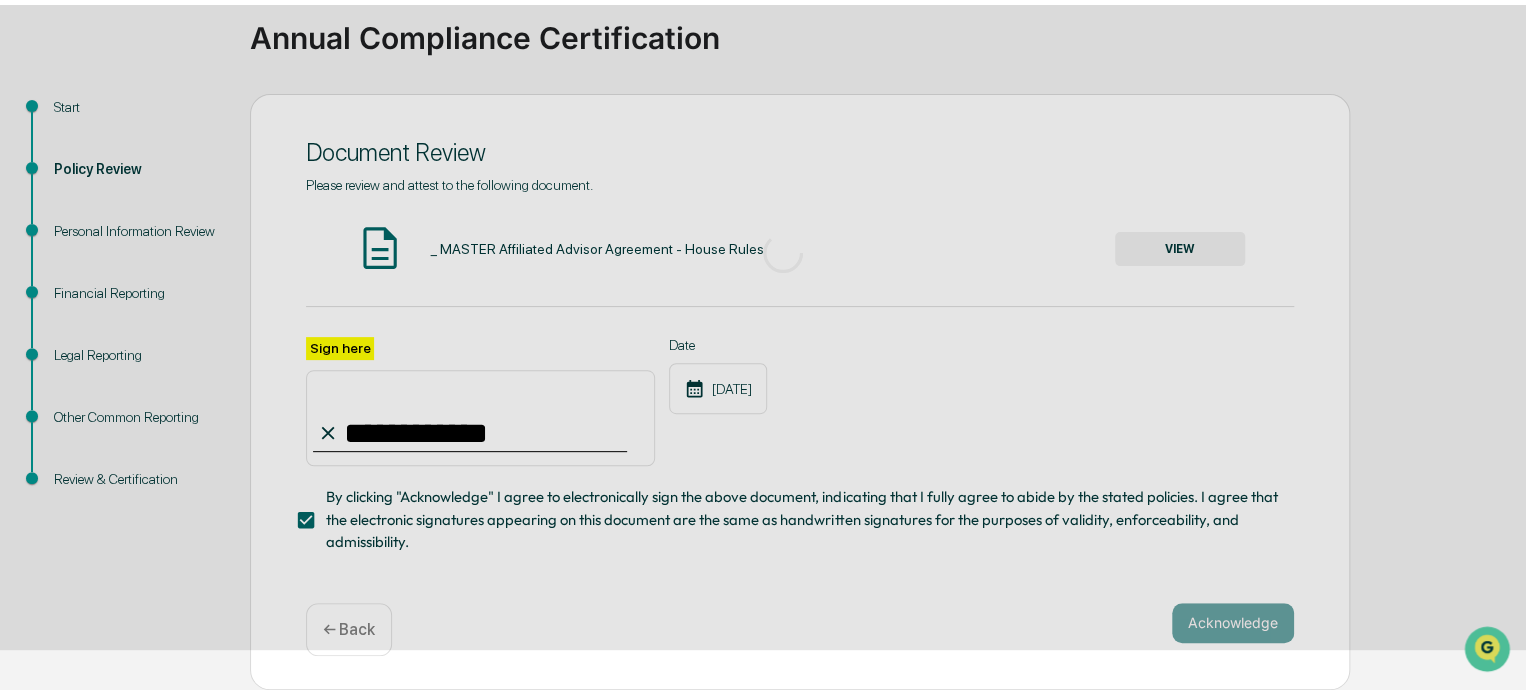 scroll, scrollTop: 120, scrollLeft: 0, axis: vertical 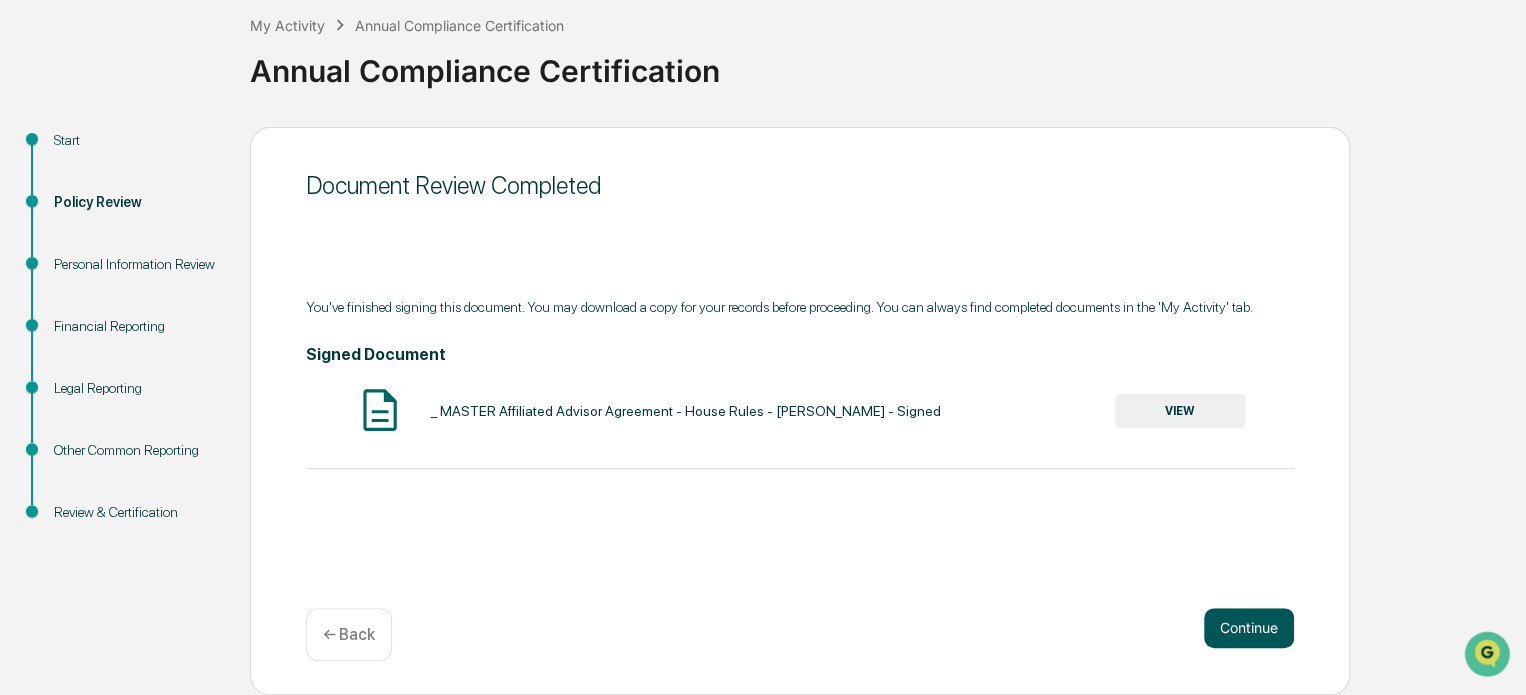 click on "Continue" at bounding box center [1249, 628] 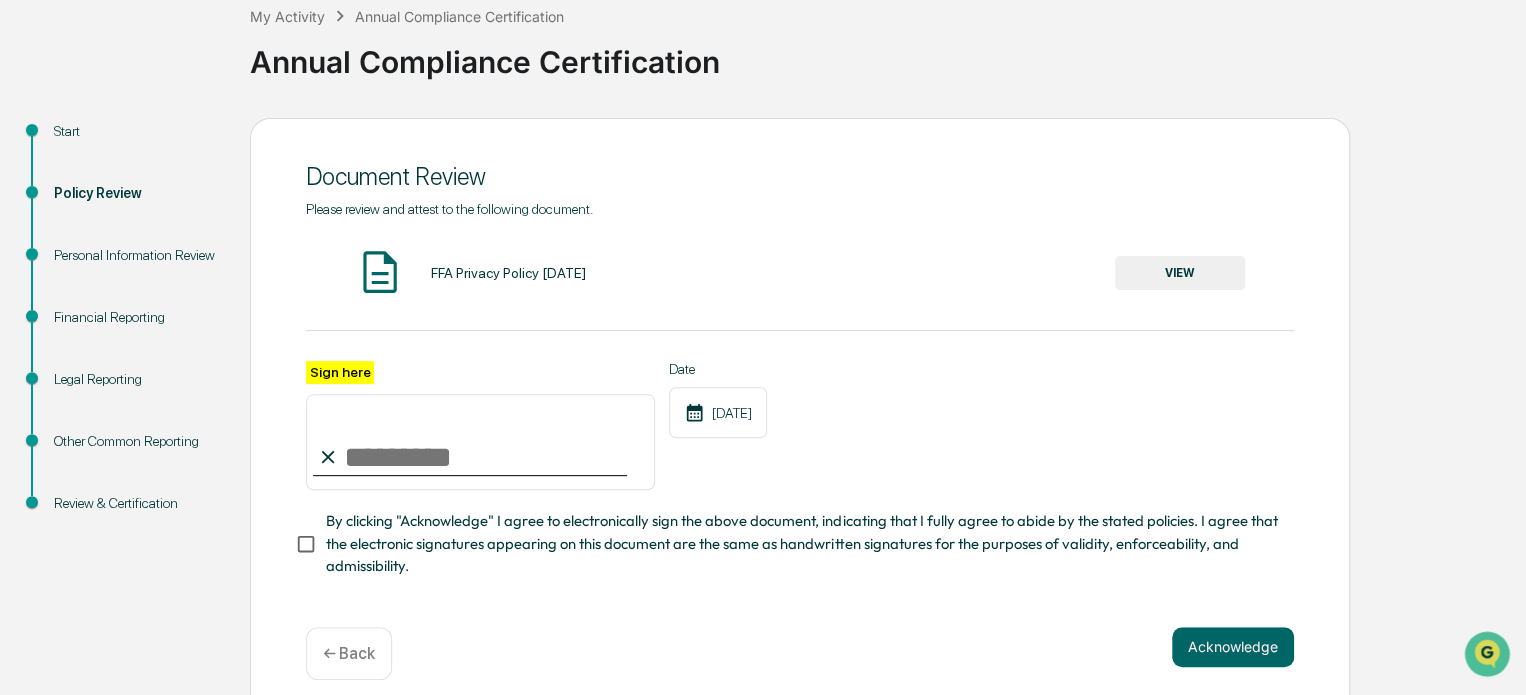 click on "VIEW" at bounding box center [1180, 273] 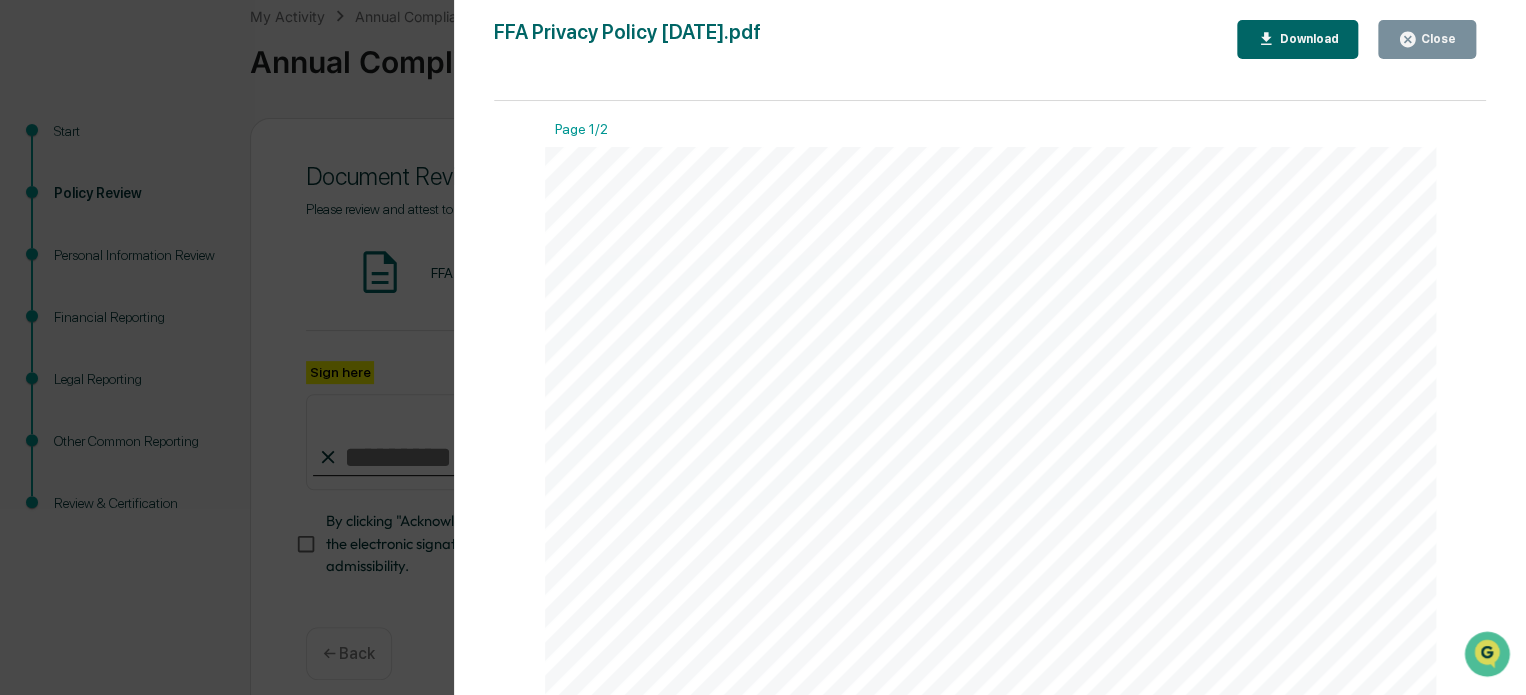 click on "Download" at bounding box center [1298, 39] 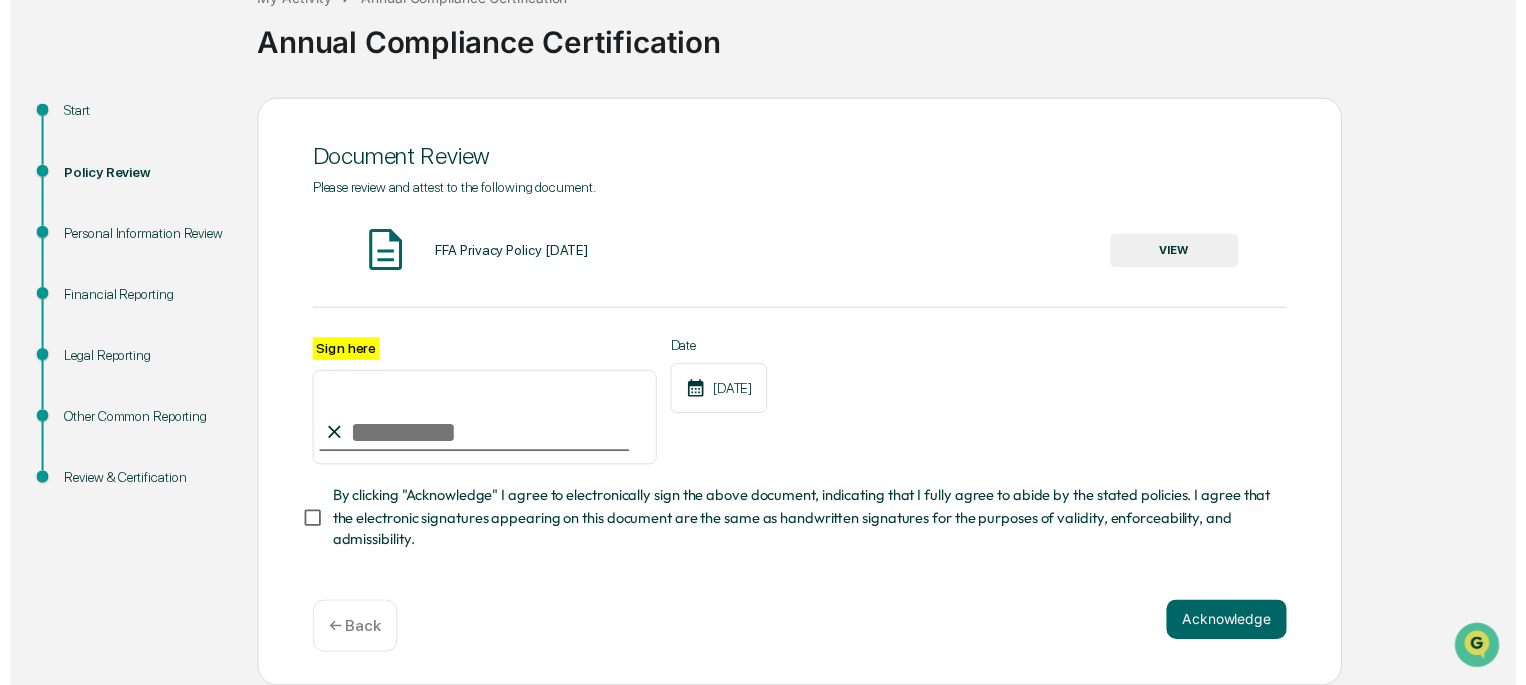 scroll, scrollTop: 180, scrollLeft: 0, axis: vertical 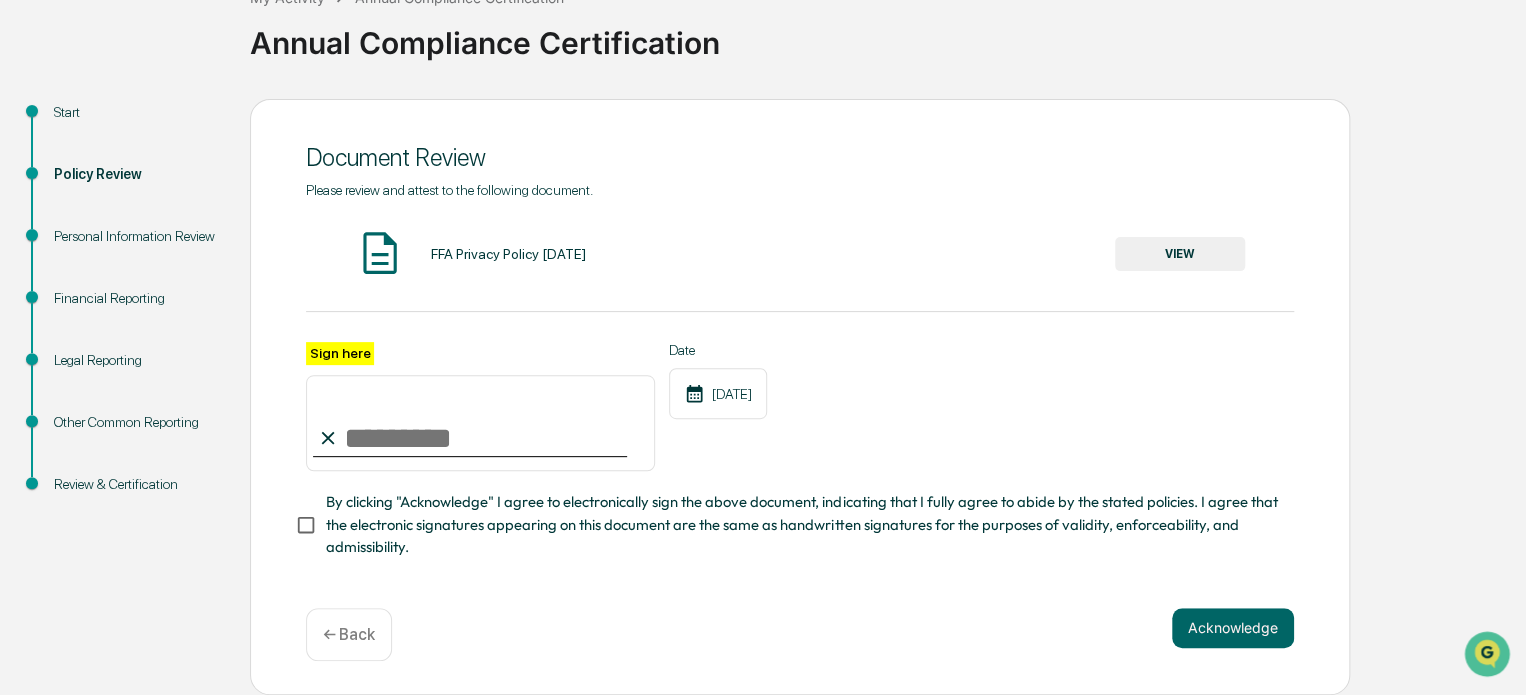 click on "Sign here" at bounding box center [480, 423] 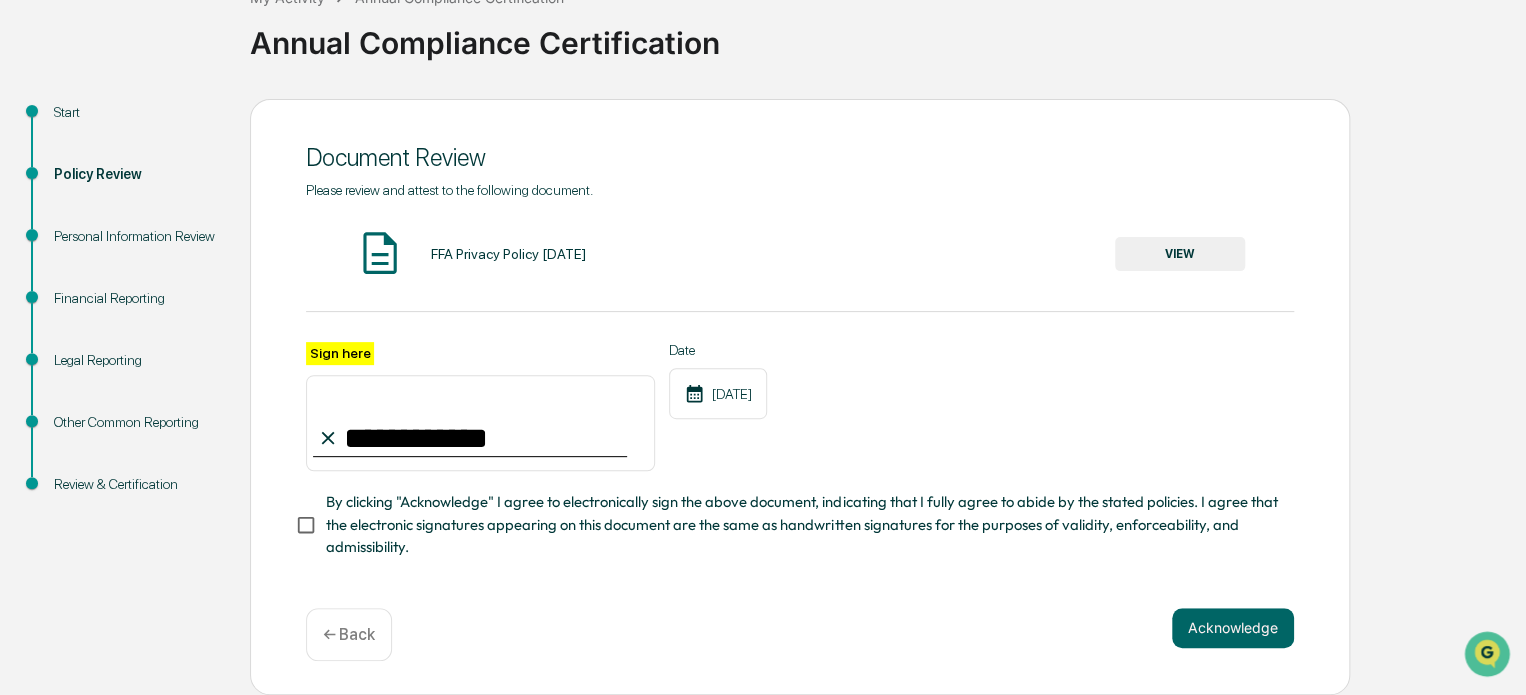 type on "**********" 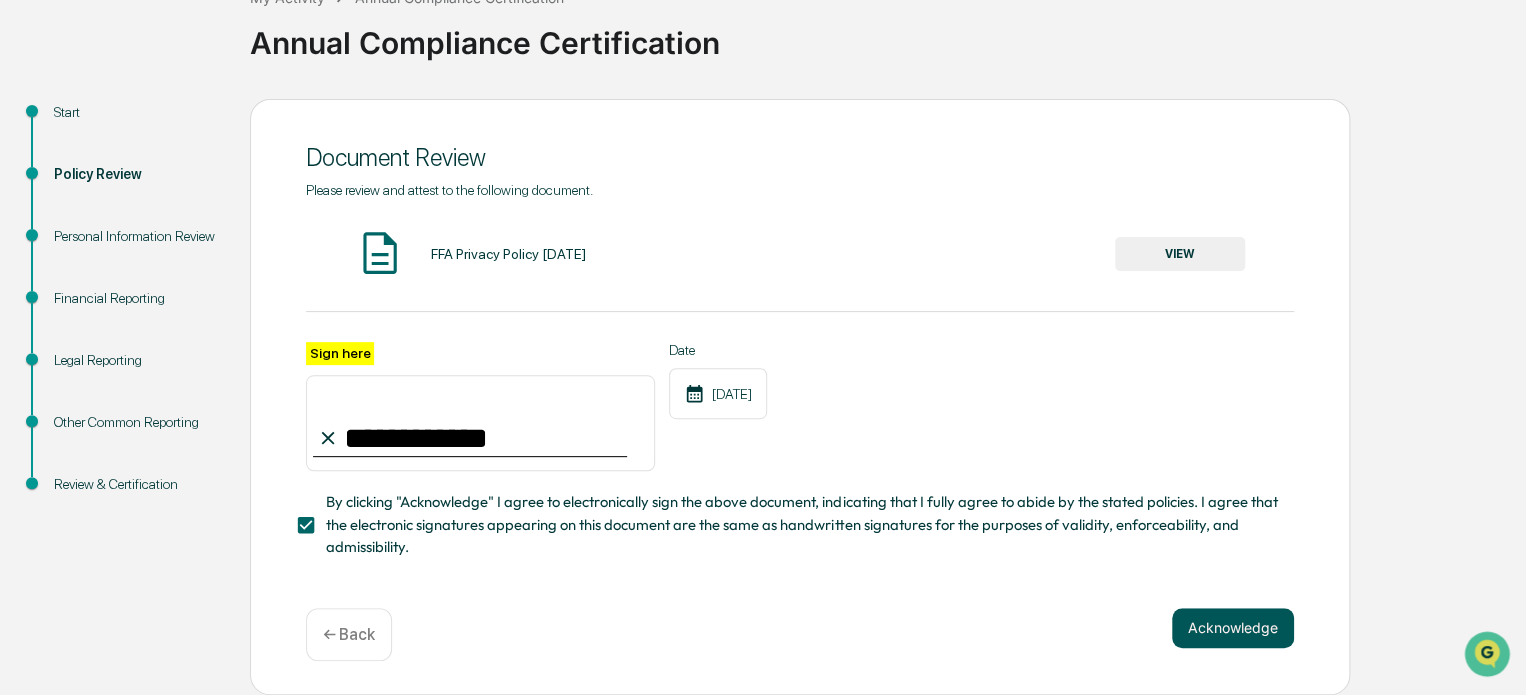 click on "Acknowledge" at bounding box center [1233, 628] 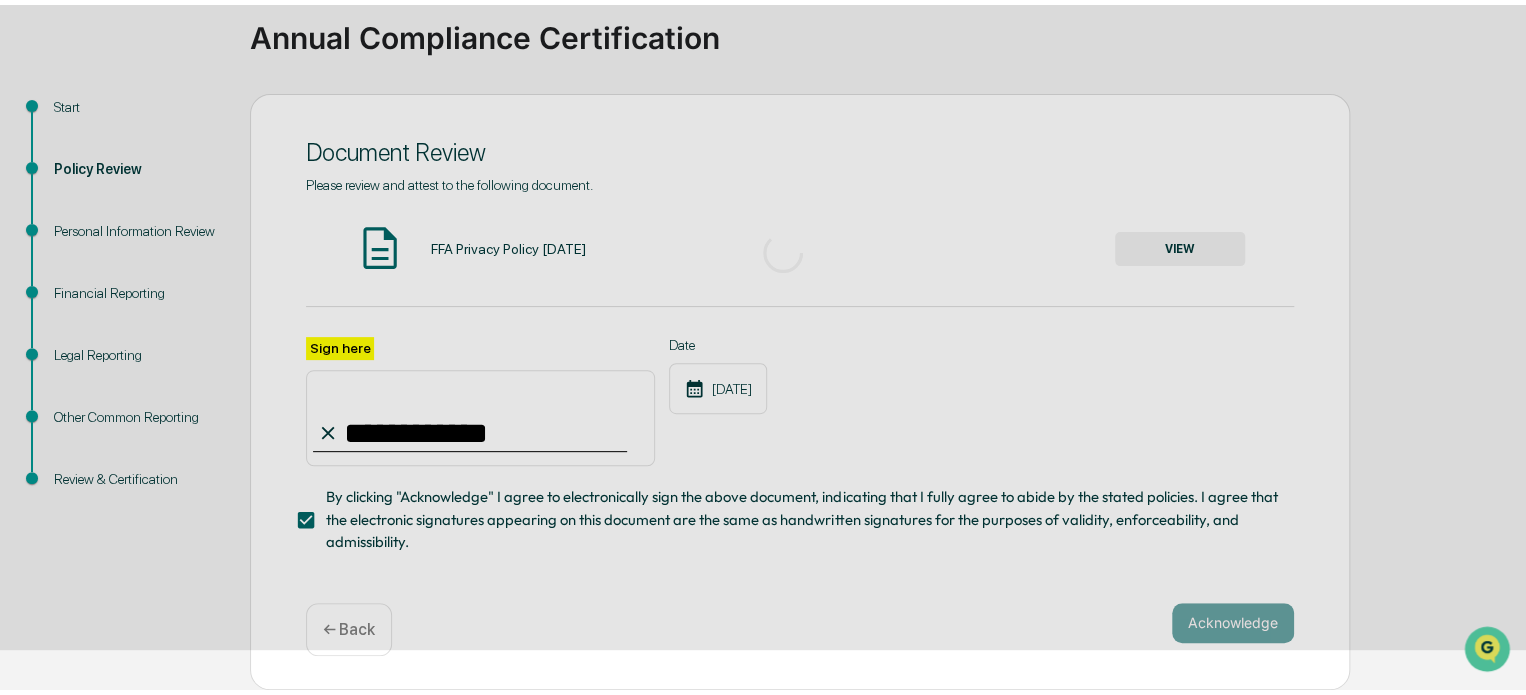 scroll, scrollTop: 120, scrollLeft: 0, axis: vertical 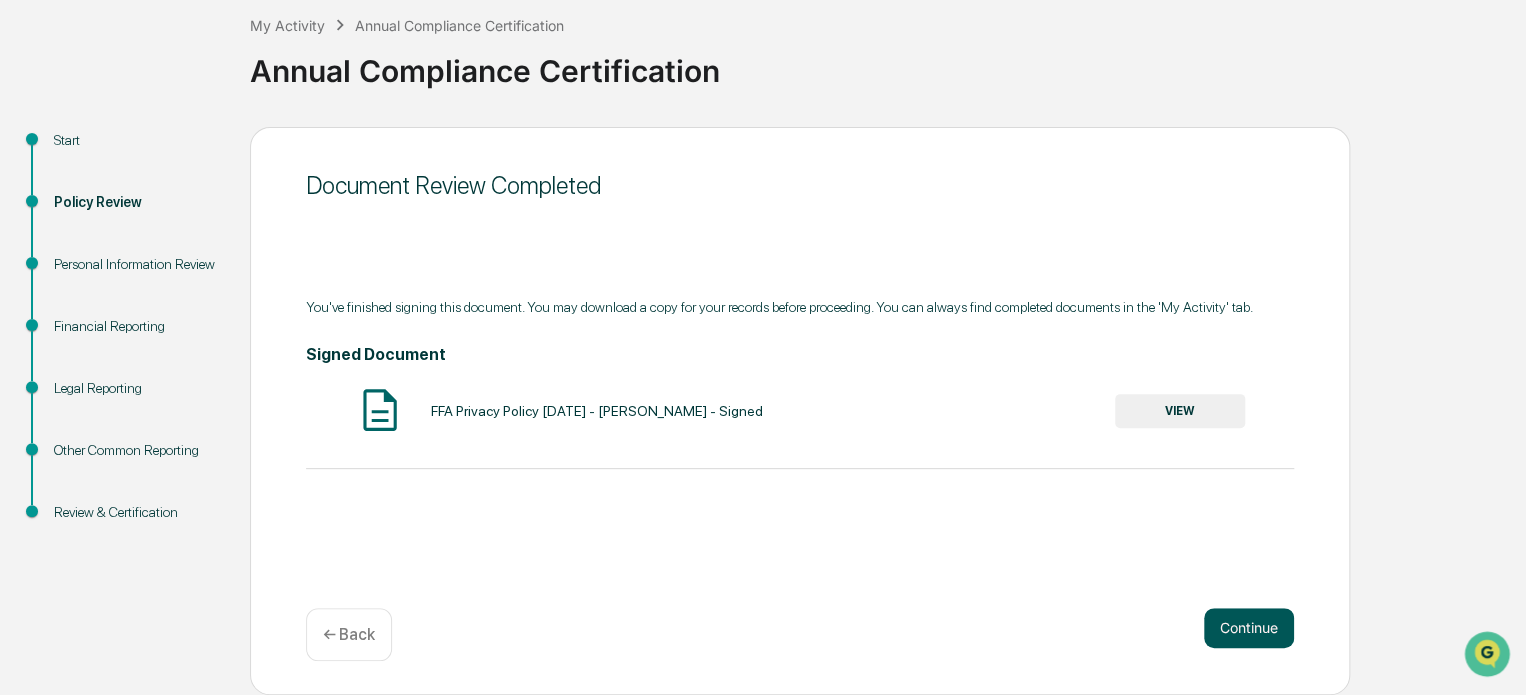 click on "Continue" at bounding box center [1249, 628] 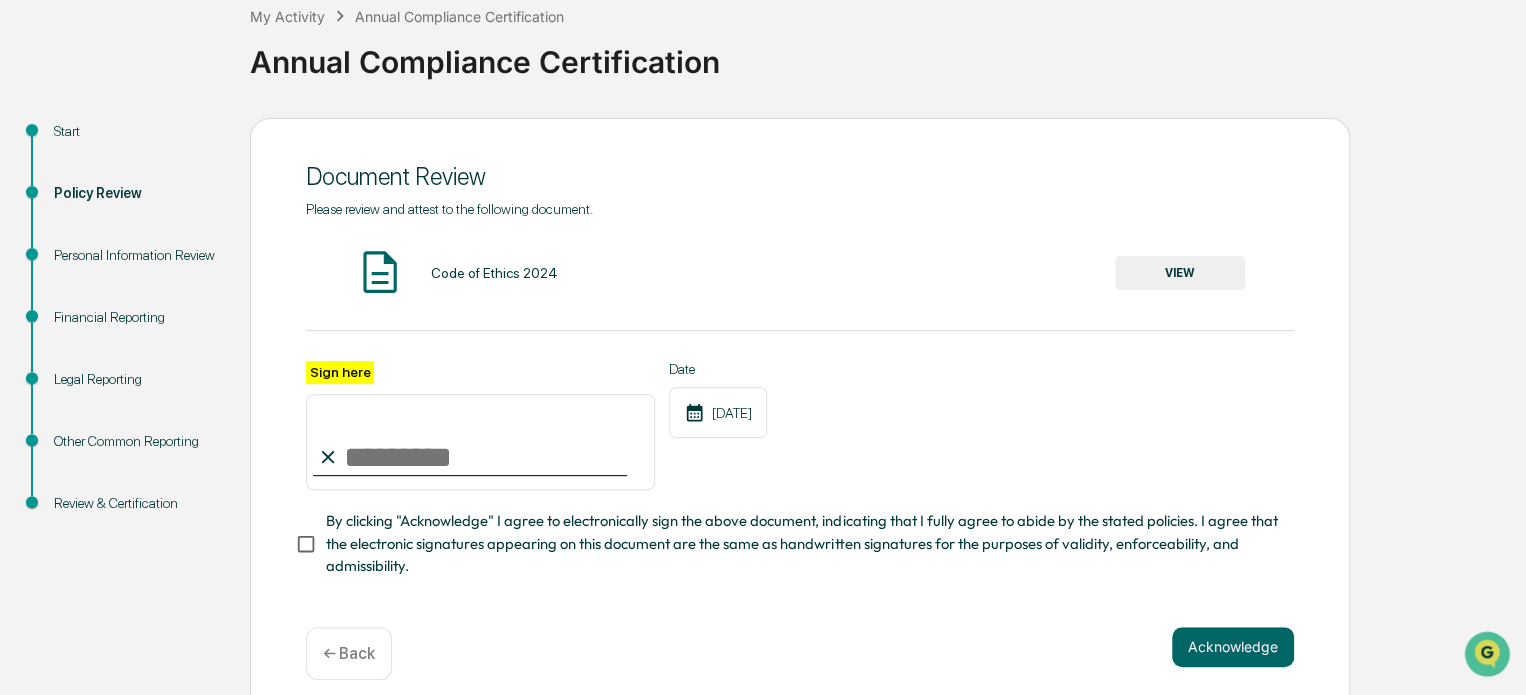click on "VIEW" at bounding box center [1180, 273] 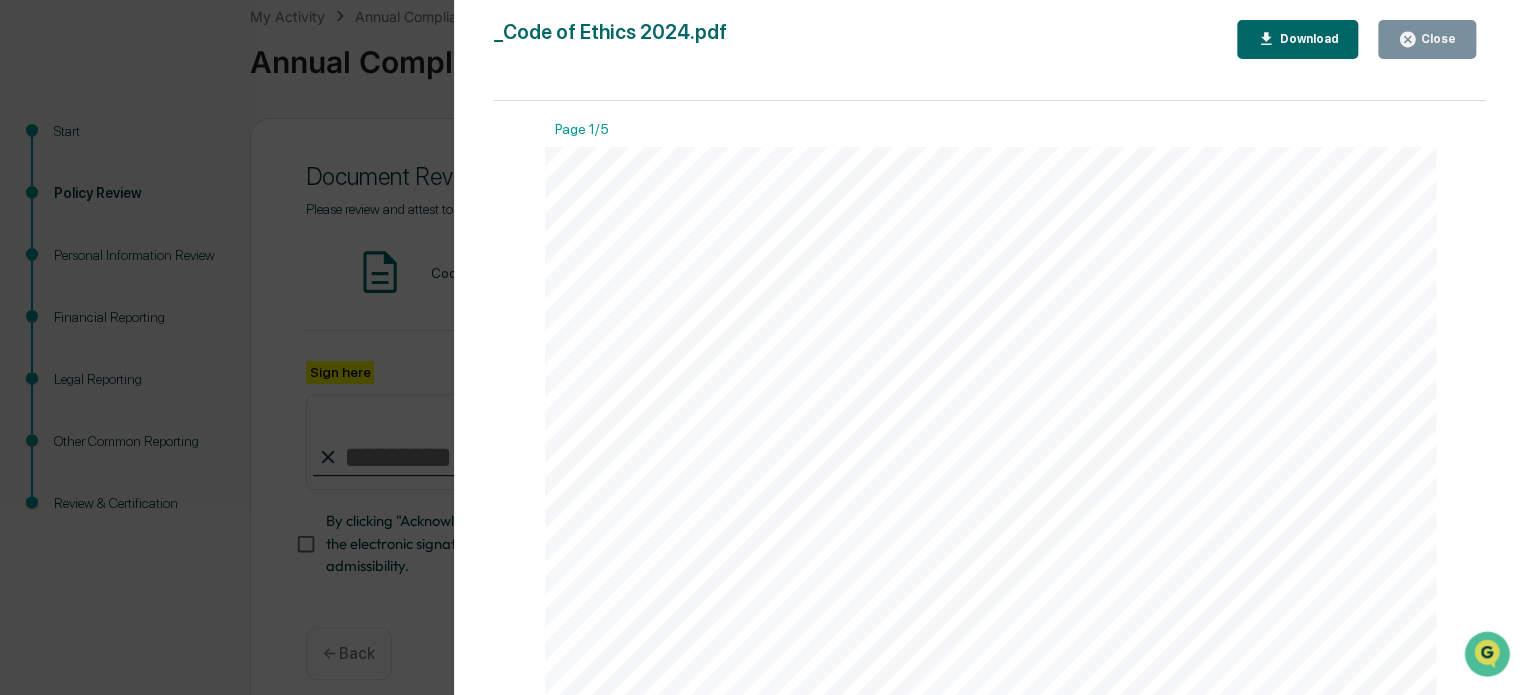 click on "Download" at bounding box center (1306, 39) 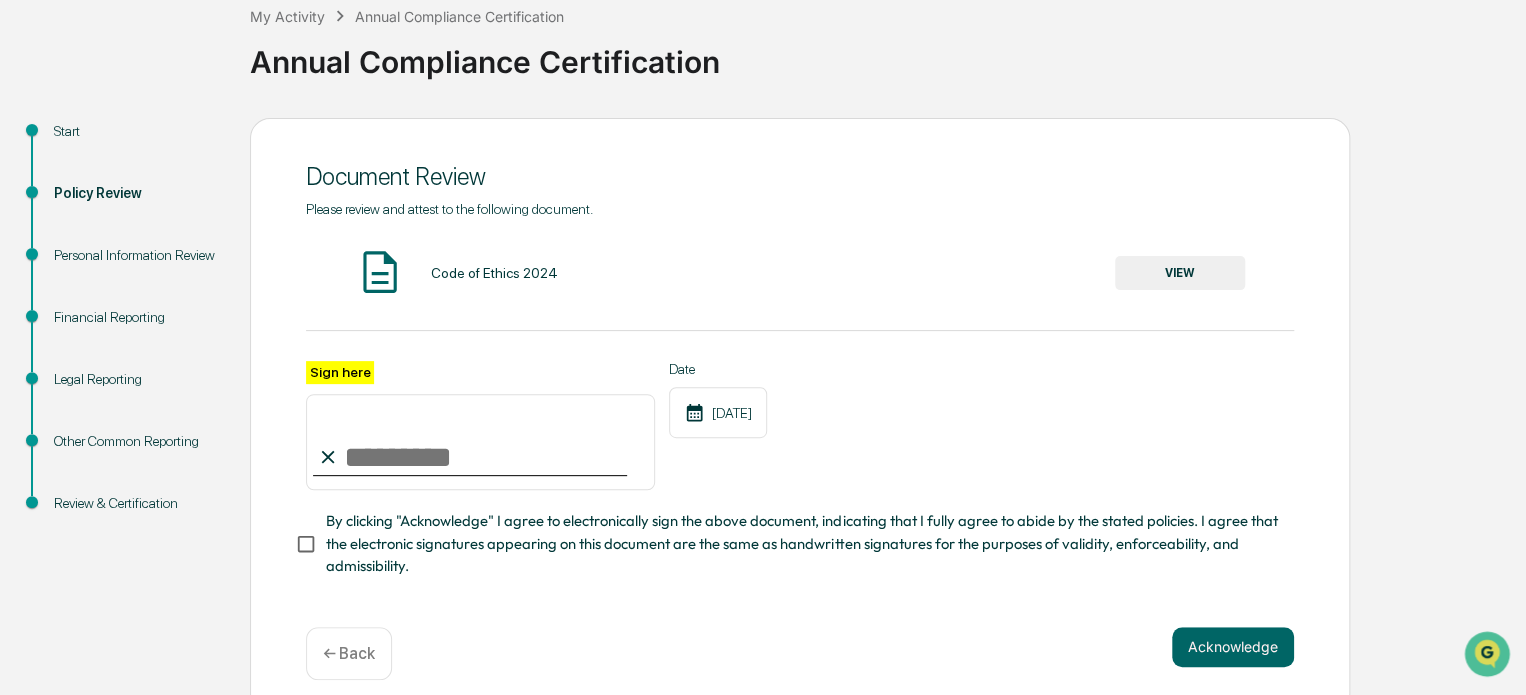 click on "Sign here" at bounding box center [480, 442] 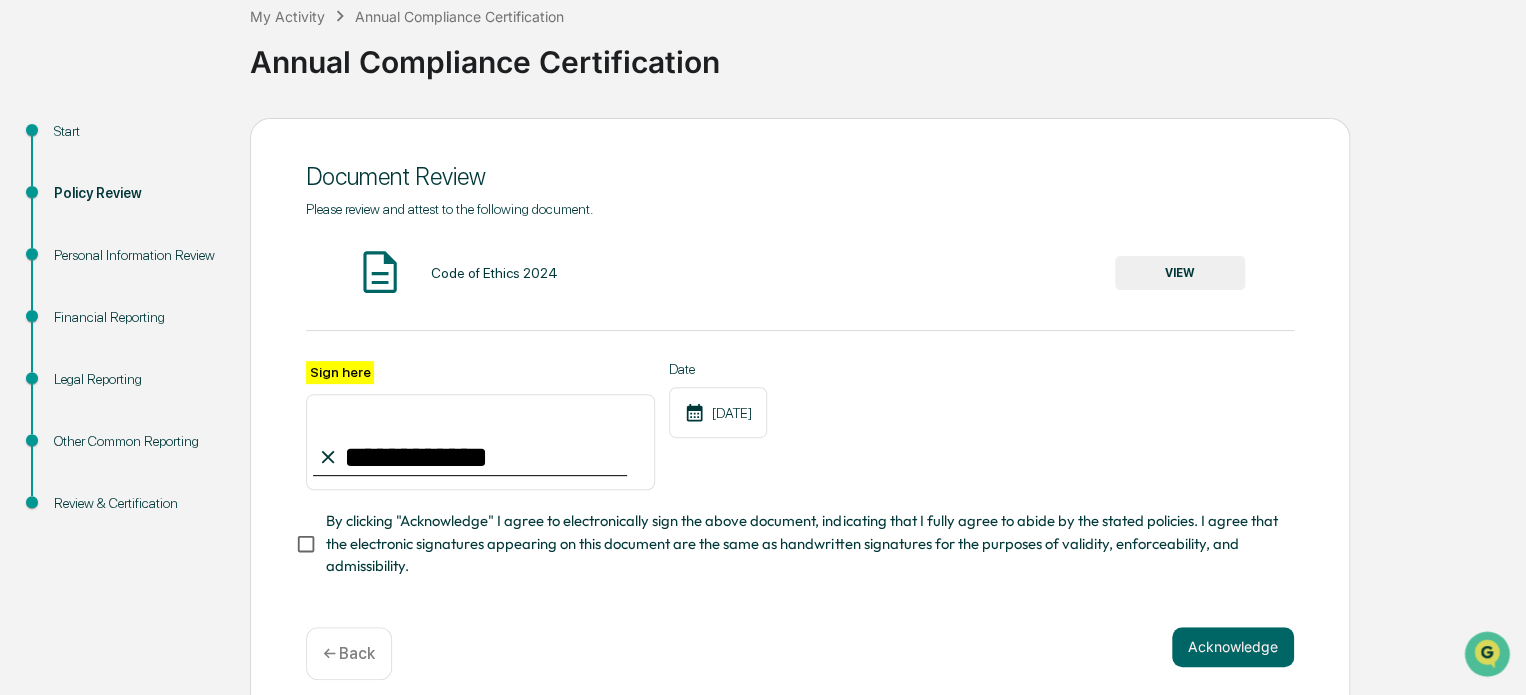 type on "**********" 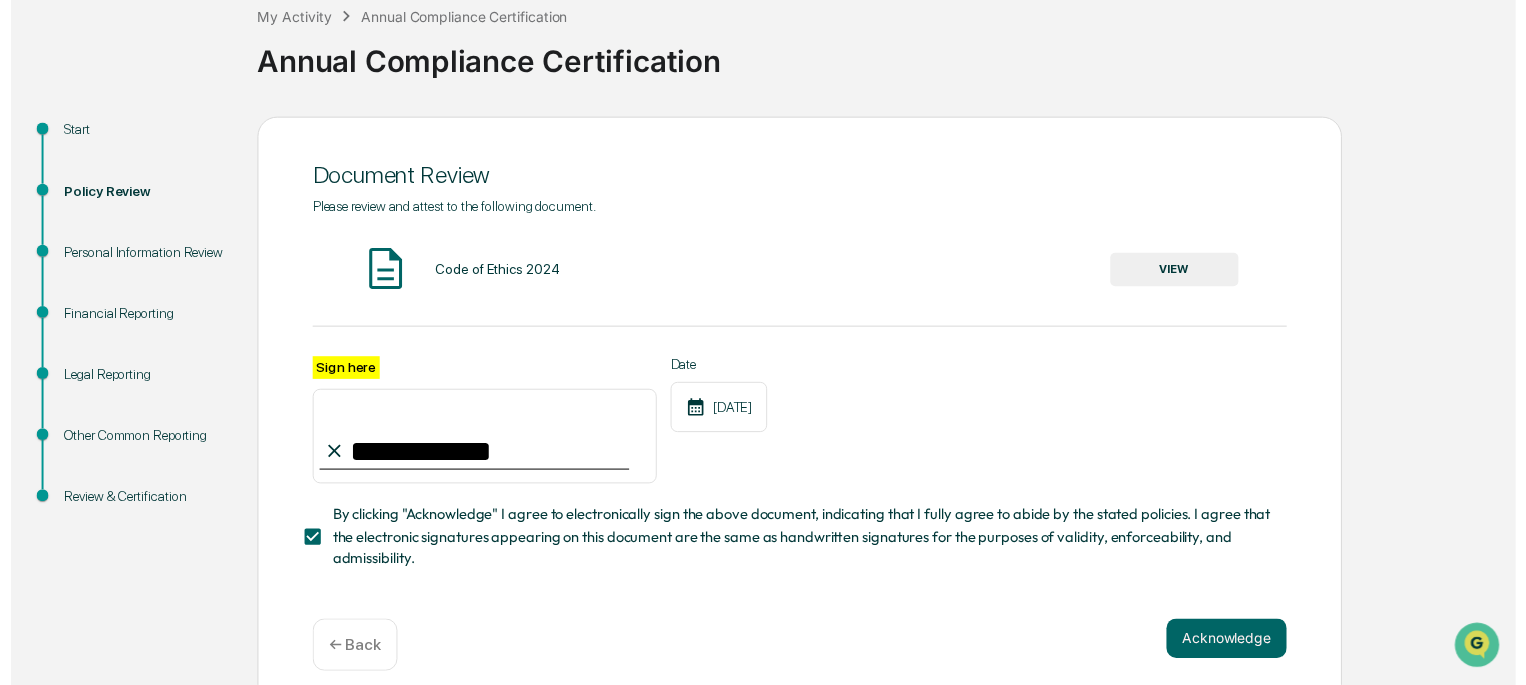 scroll, scrollTop: 248, scrollLeft: 0, axis: vertical 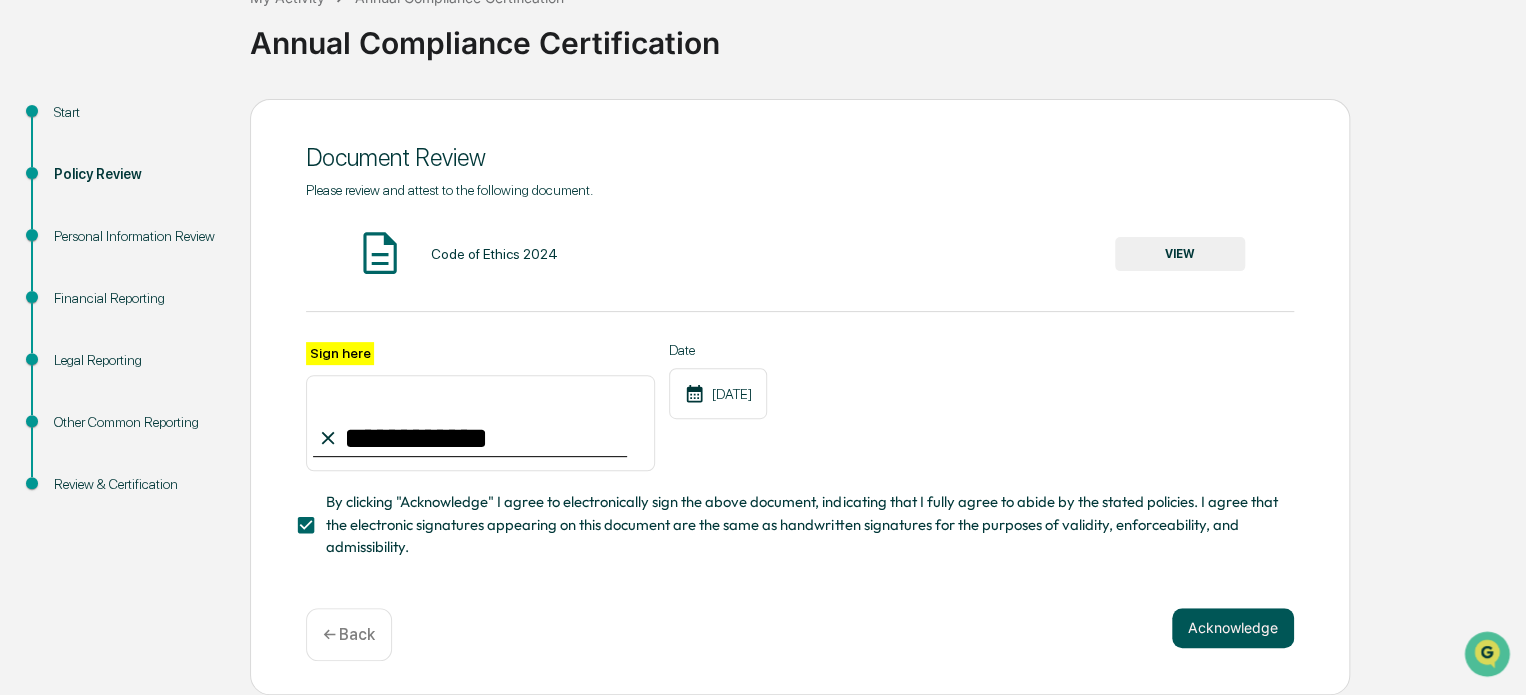click on "Acknowledge" at bounding box center [1233, 628] 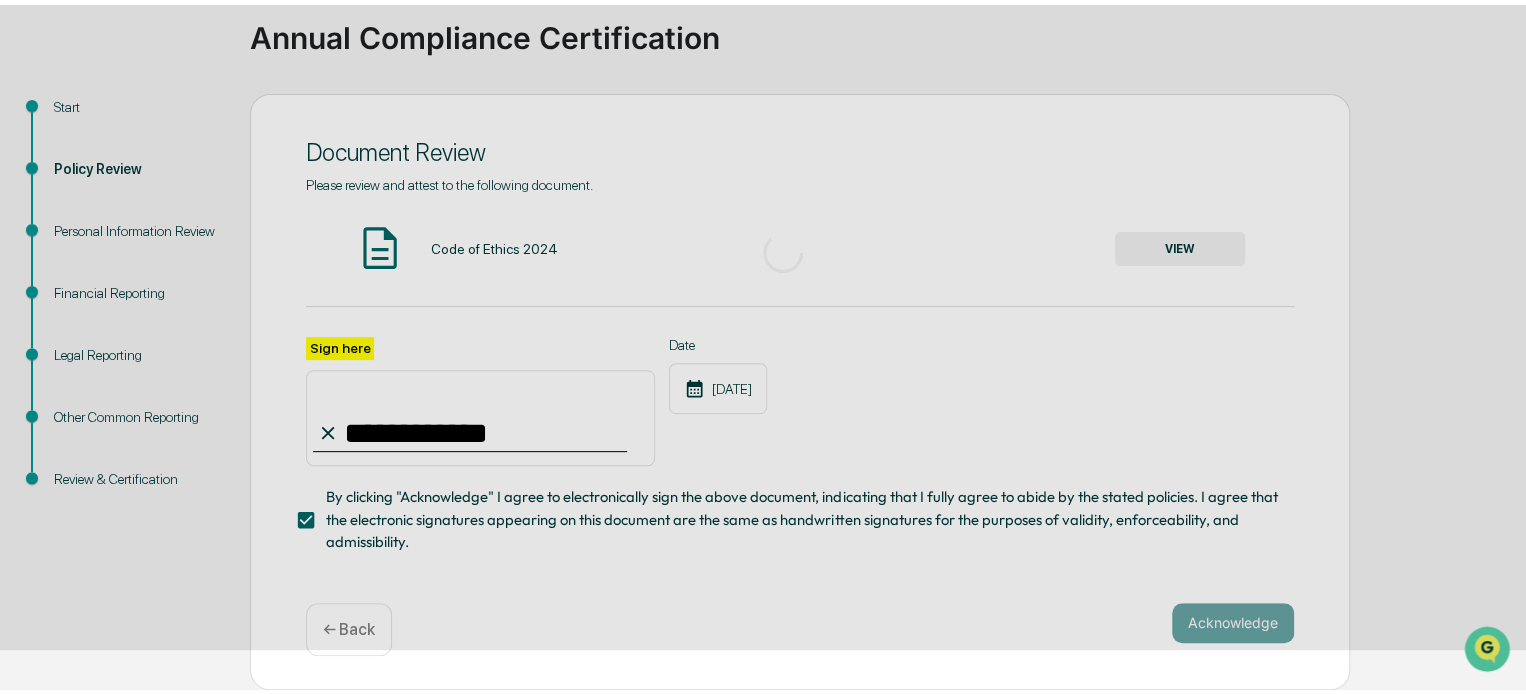 scroll, scrollTop: 120, scrollLeft: 0, axis: vertical 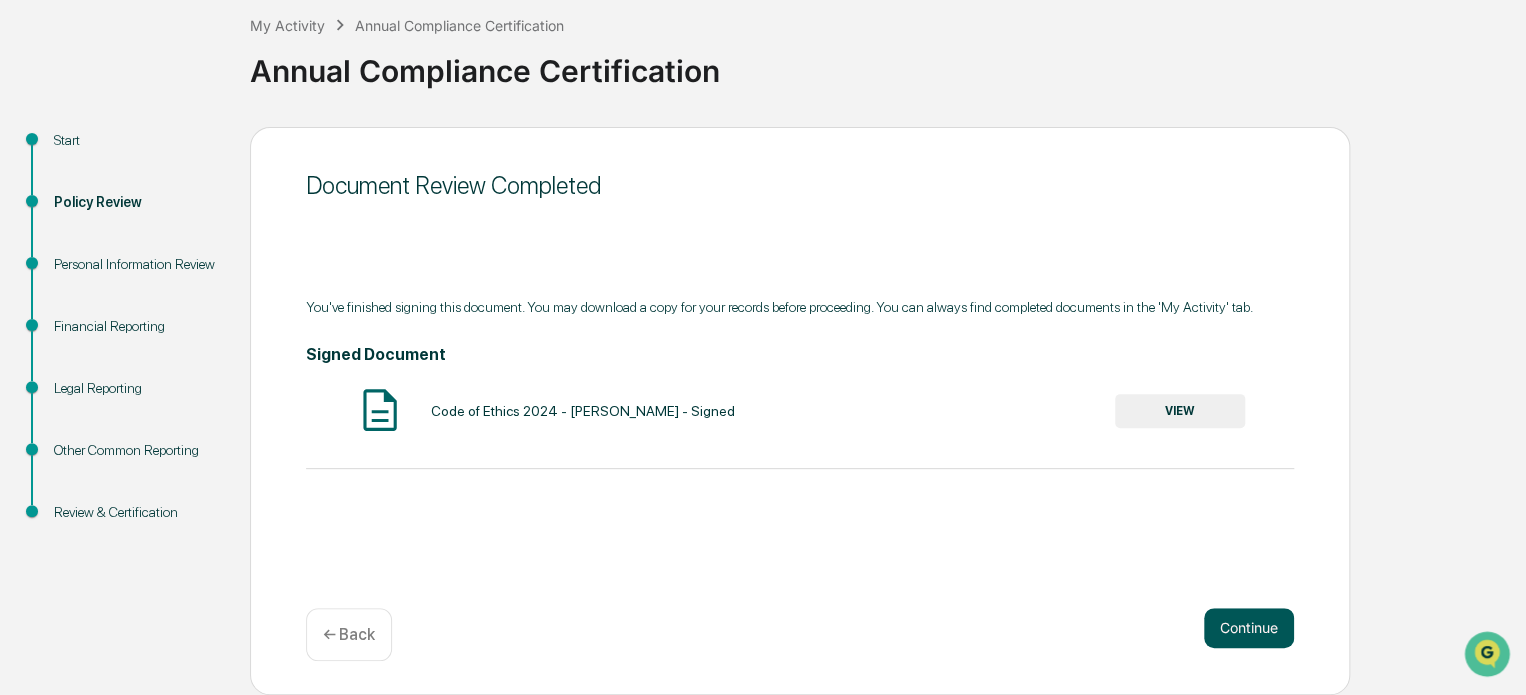click on "Continue" at bounding box center [1249, 628] 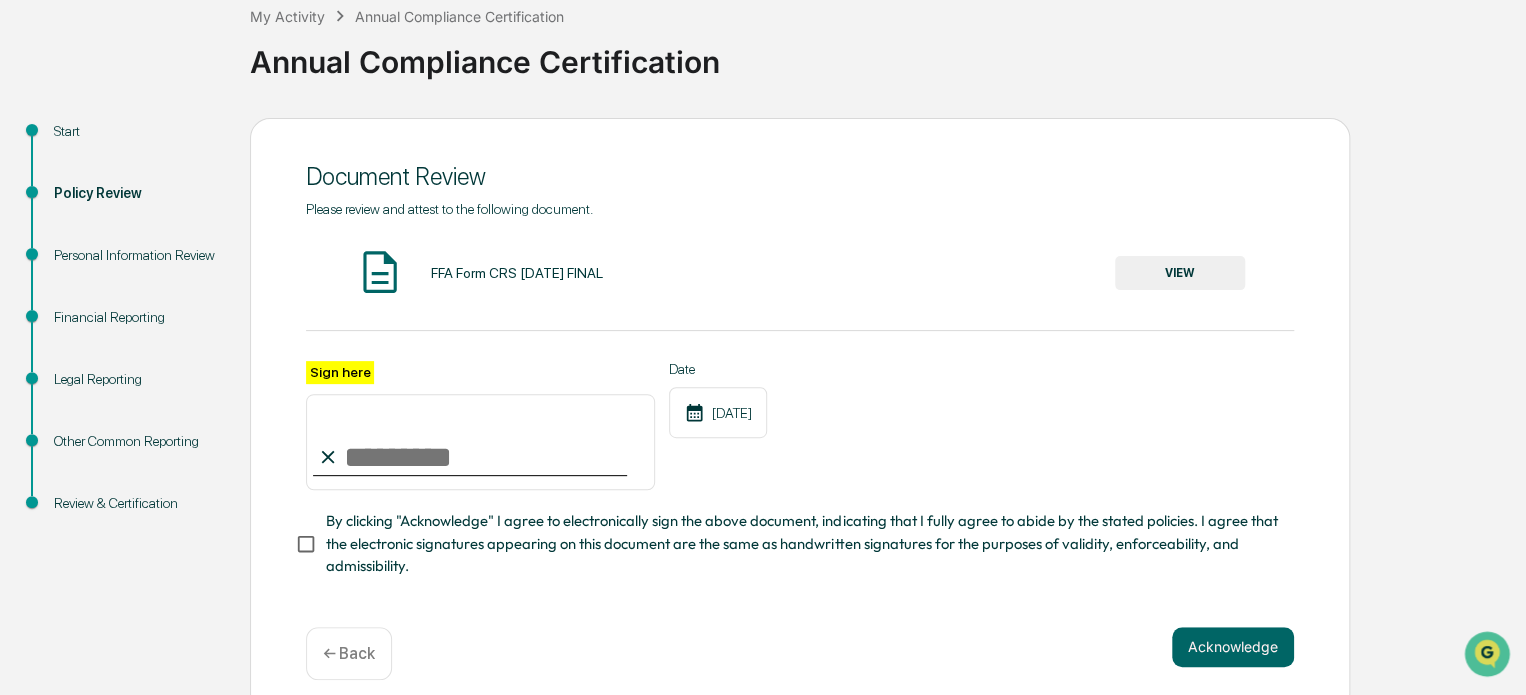 click on "VIEW" at bounding box center (1180, 273) 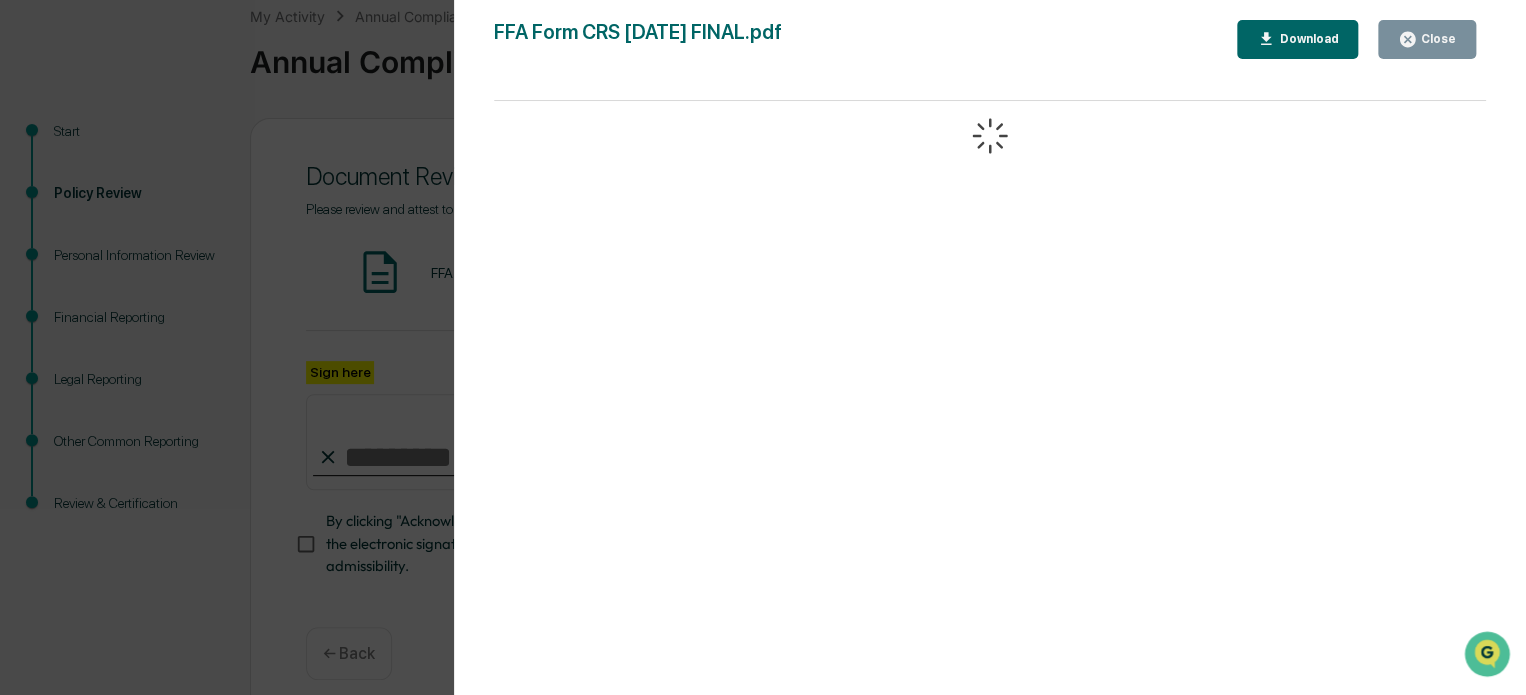 click on "Download" at bounding box center [1306, 39] 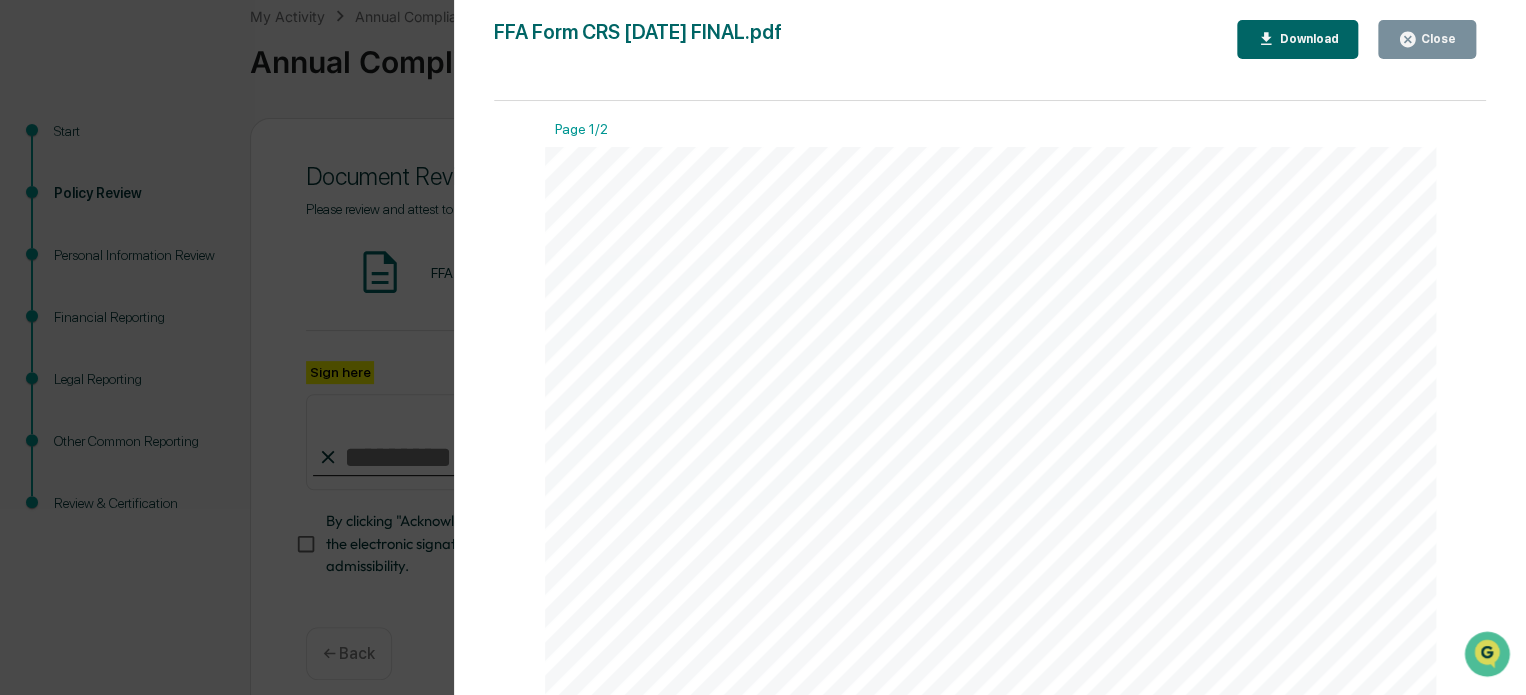 click on "Form CRS: Client Relationship Summary [DATE] Item 1   -   Introduction Action Point Financial Planning, LLC DBA Fiduciary Financial Advisors   (“FFA”)   (CRD #172103) is registered with the Securities and Exchange Commission as an investment adviser.   One of the requirements of being a Registered Investment Adviser (“RIA”) is to produce this Client Relationship Summary. As an RIA, we do not sell products or accept commissions. We have a fiduciary responsibility to our clients and are legally r equired to act in their best interests. This differentiates us from brokerage firms, which offer other types of services, fee struc tures, and working relationships.   Brokerage and investment advisory services and fees differ, and it is important for retail investors to understand the differences. Free an d simple tools are available to research firms and financial professionals at [DOMAIN_NAME][URL], which also provides   educational materials about broker - dealers, investment advisers, and investing." at bounding box center (991, 724) 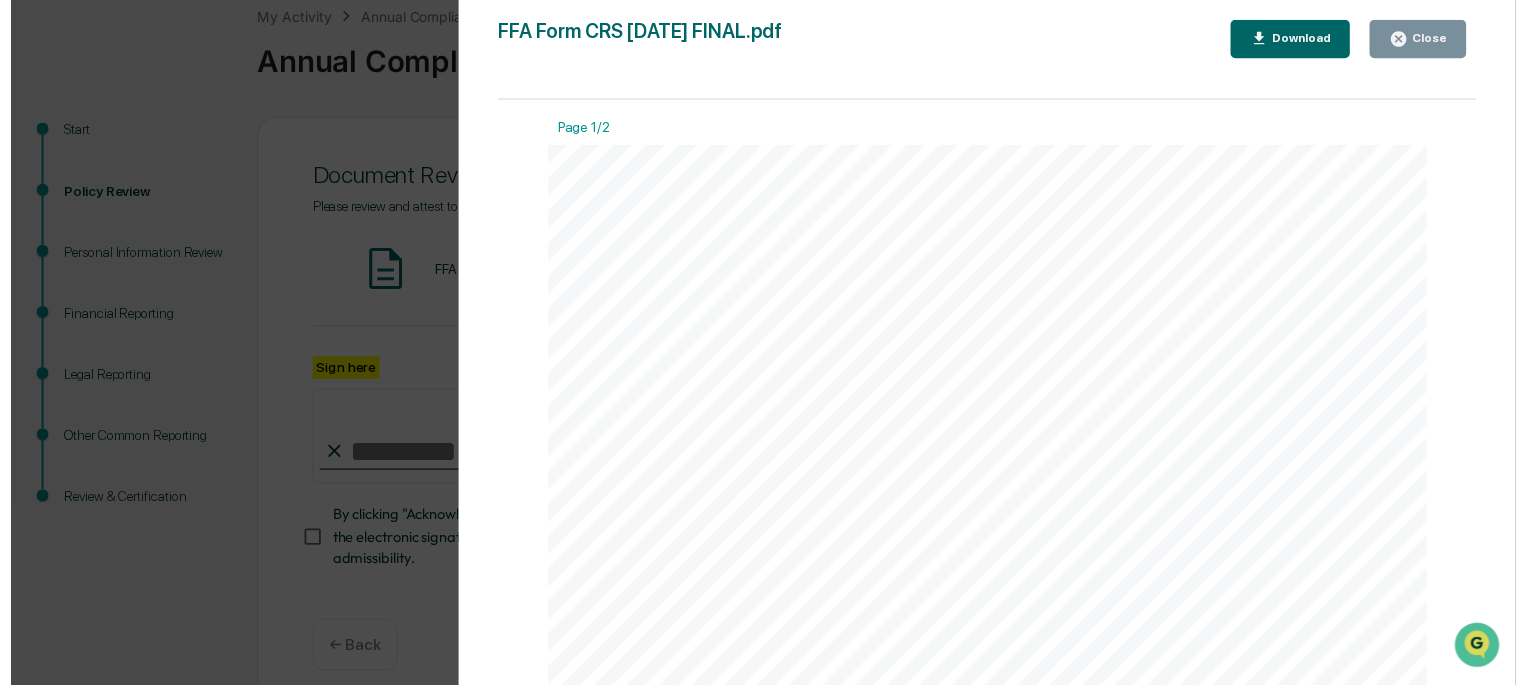 scroll, scrollTop: 248, scrollLeft: 0, axis: vertical 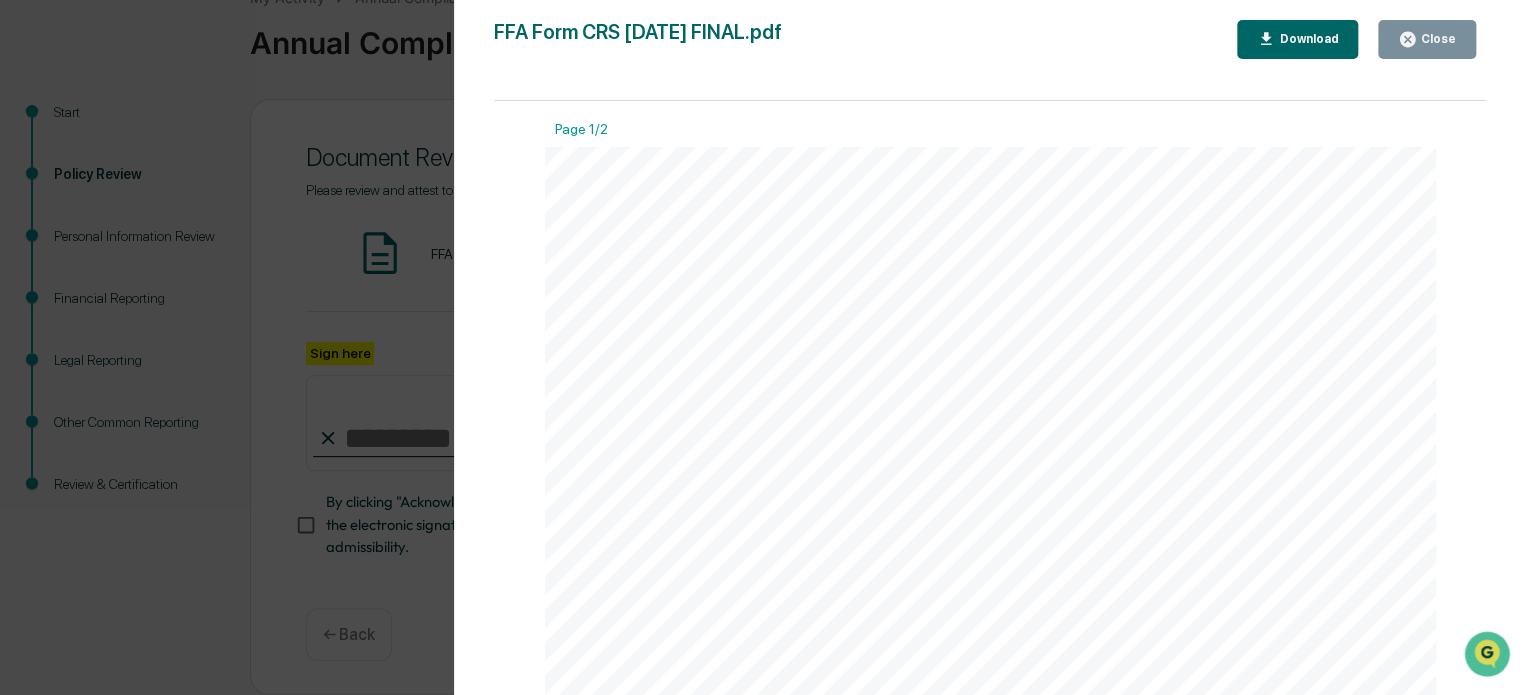 click on "Close" at bounding box center [1436, 39] 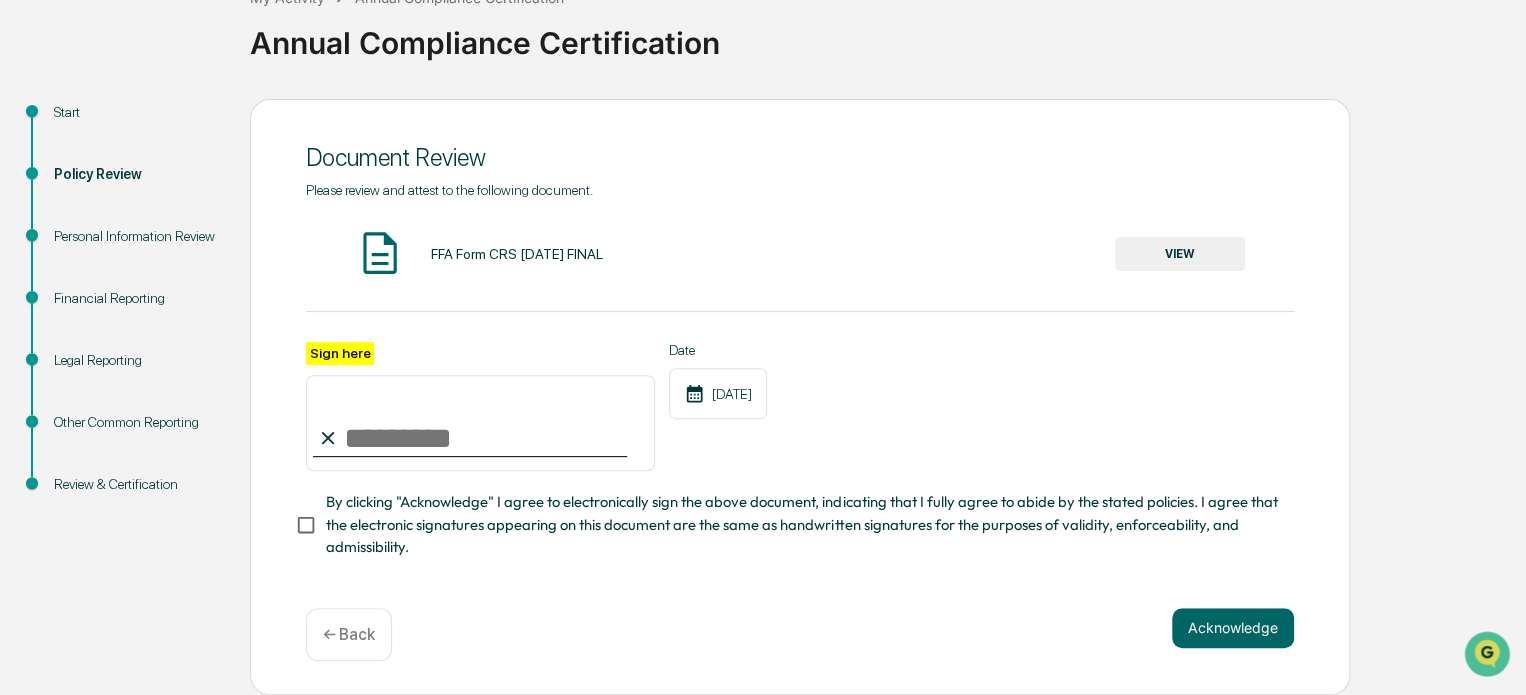 click on "Sign here" at bounding box center (480, 423) 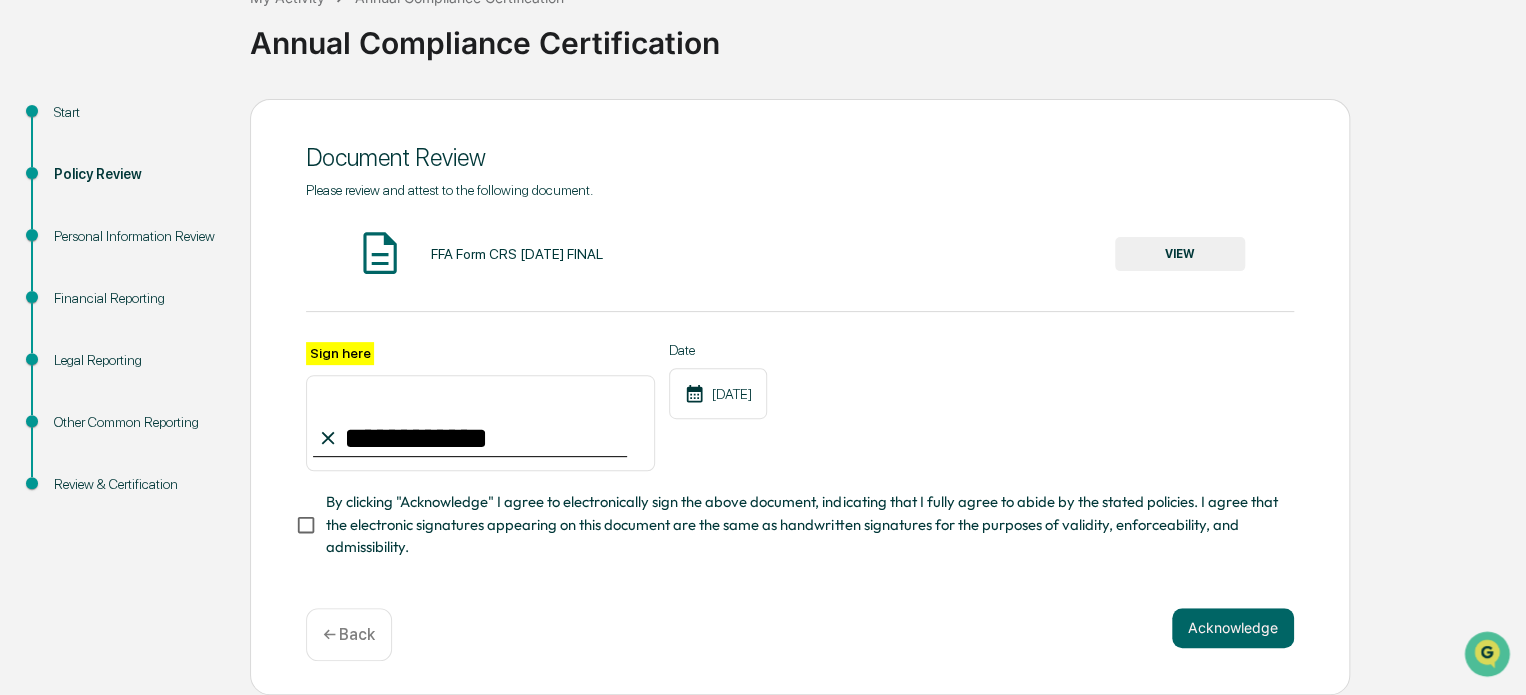 type on "**********" 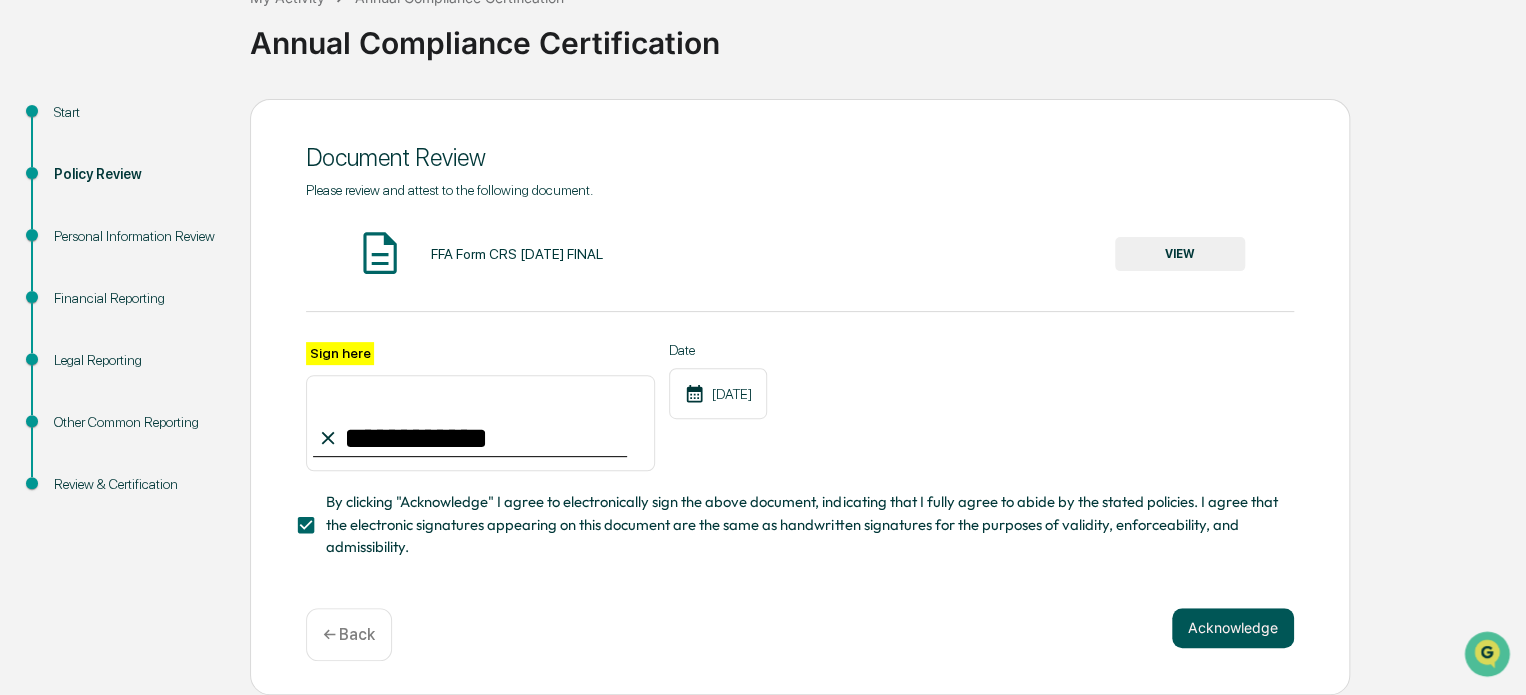click on "Acknowledge" at bounding box center [1233, 628] 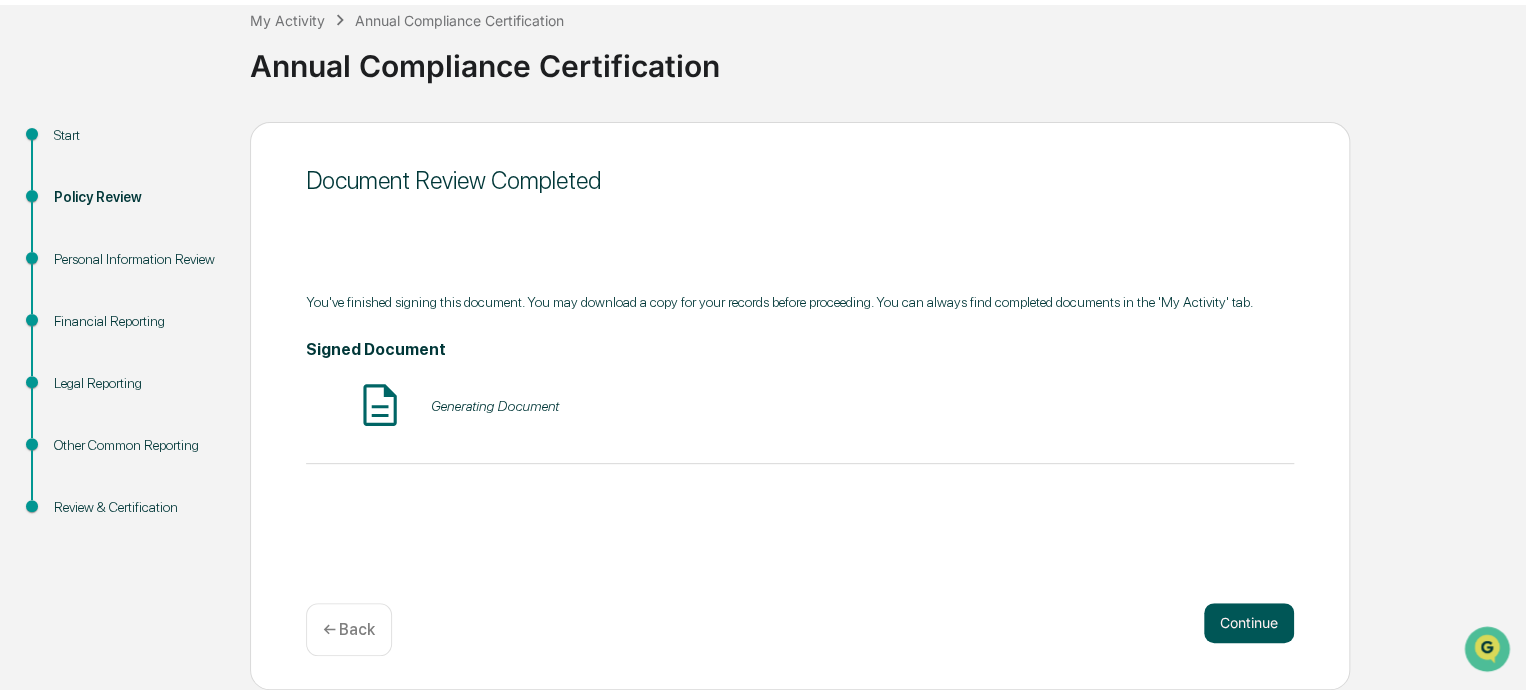 scroll, scrollTop: 120, scrollLeft: 0, axis: vertical 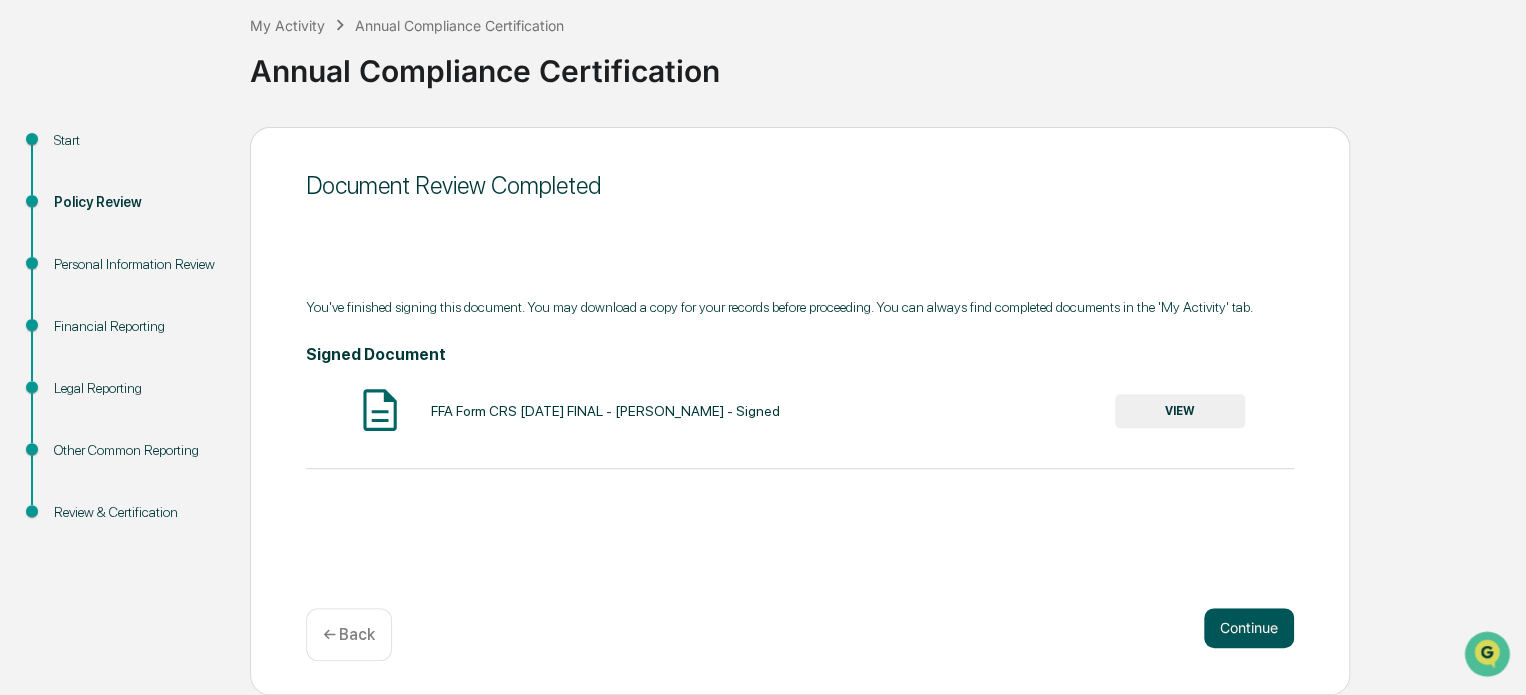 click on "Continue" at bounding box center (1249, 628) 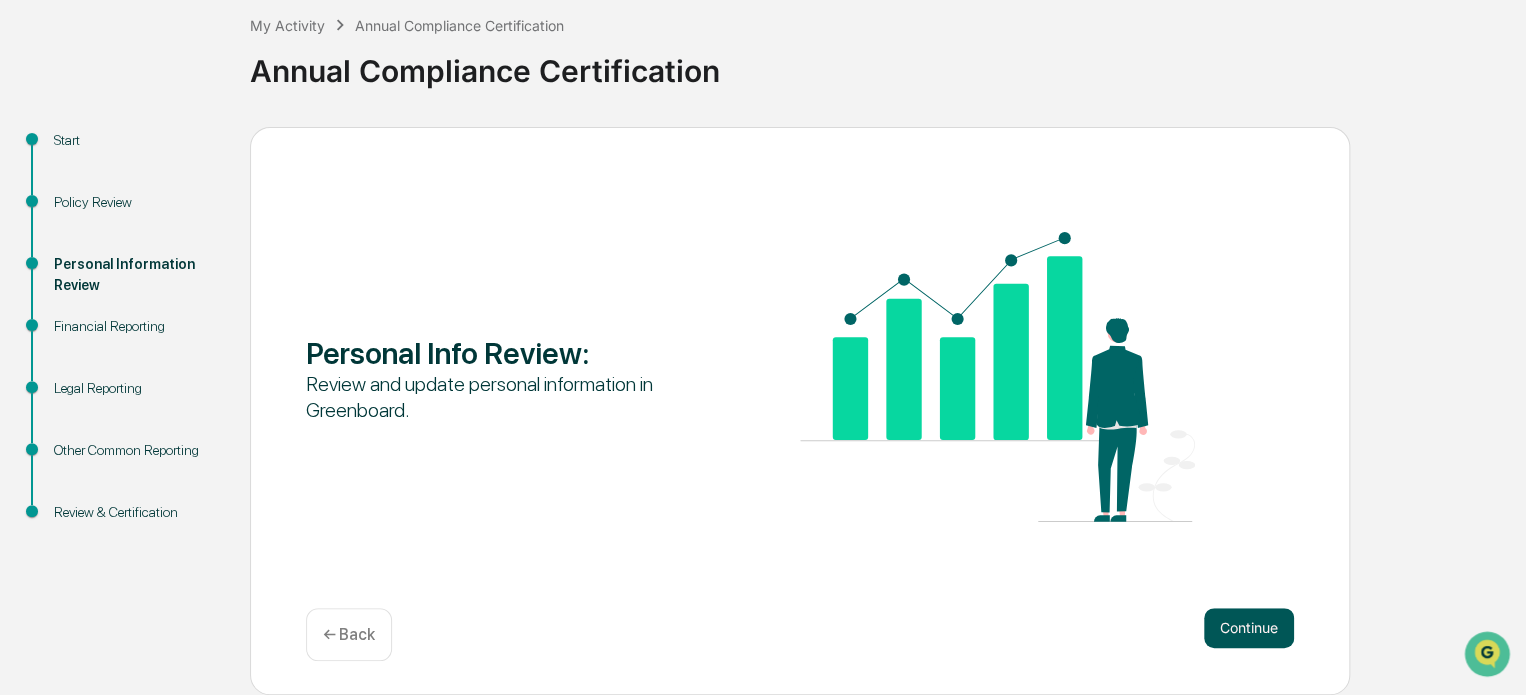 click on "Continue" at bounding box center (1249, 628) 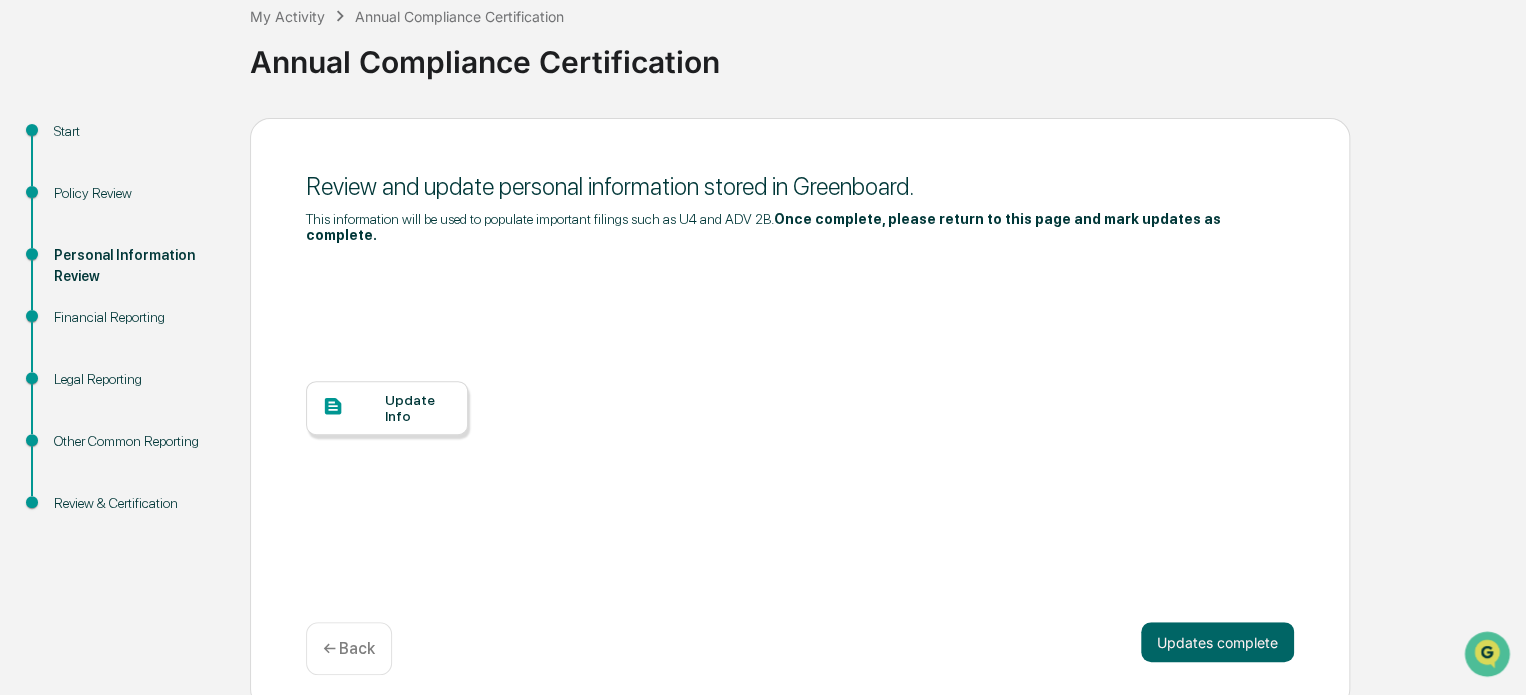 click on "Update Info" at bounding box center (418, 408) 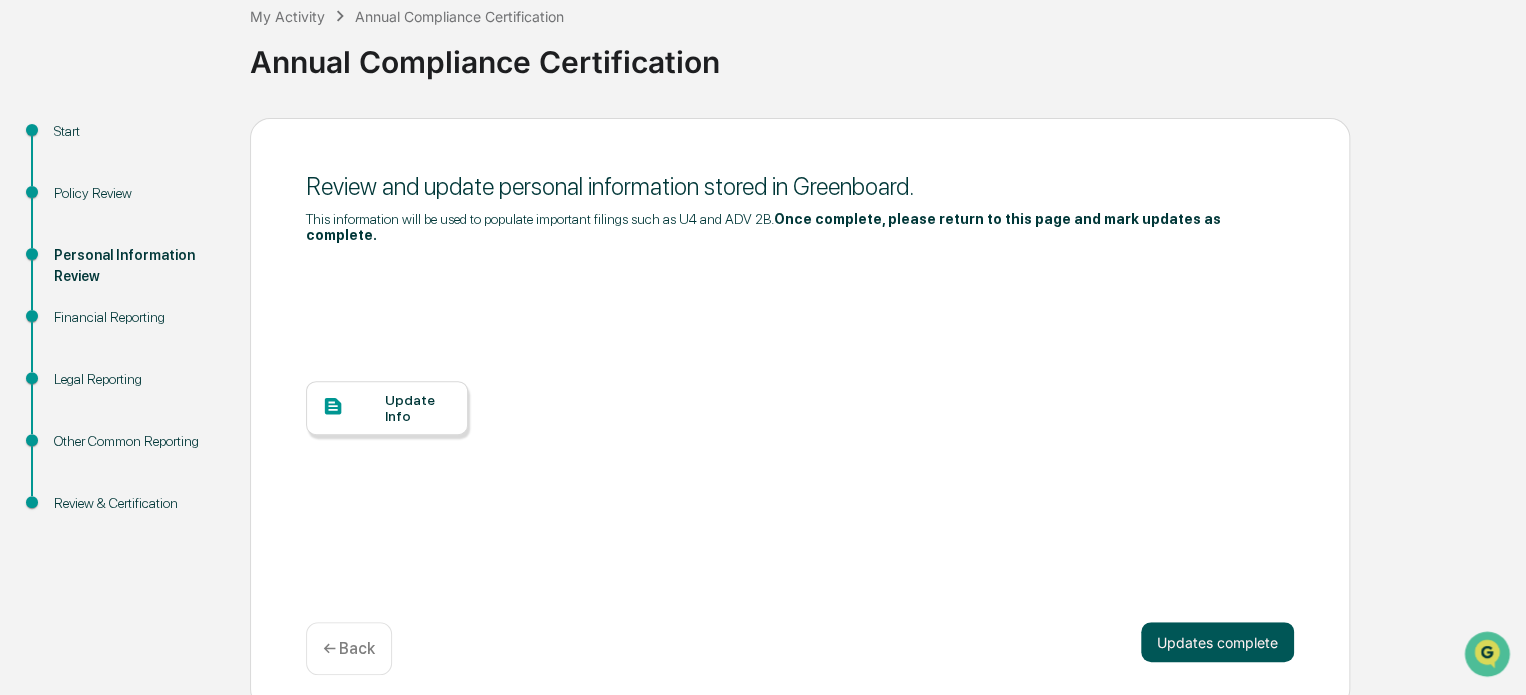 click on "Updates complete" at bounding box center [1217, 642] 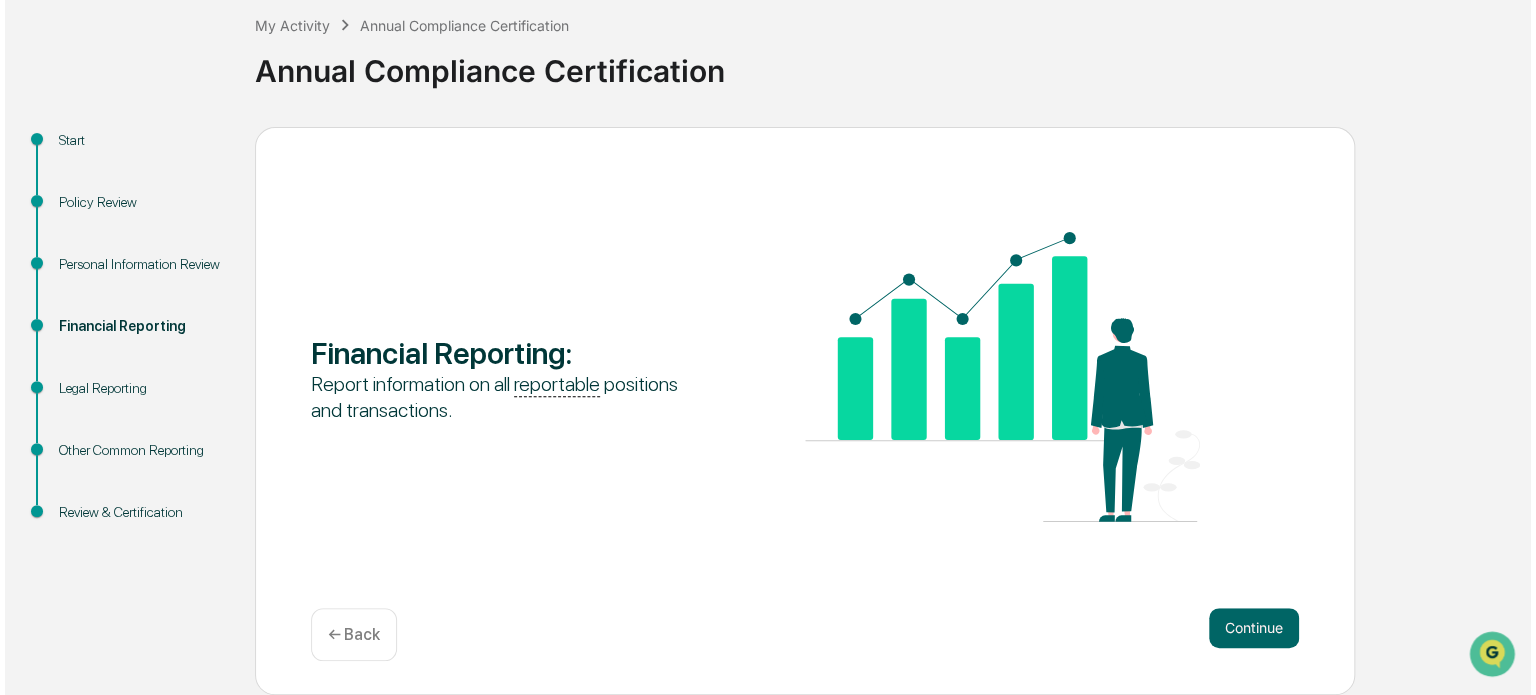 scroll, scrollTop: 0, scrollLeft: 0, axis: both 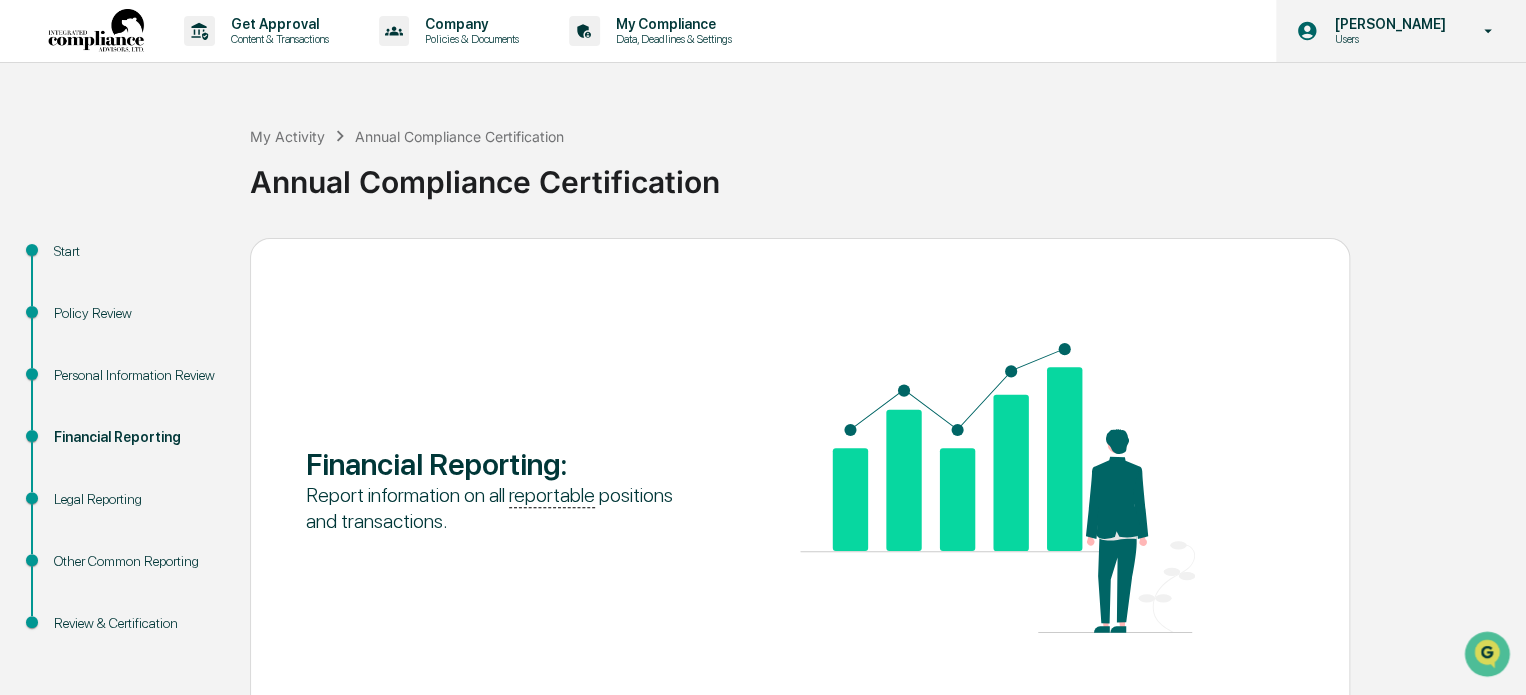 click 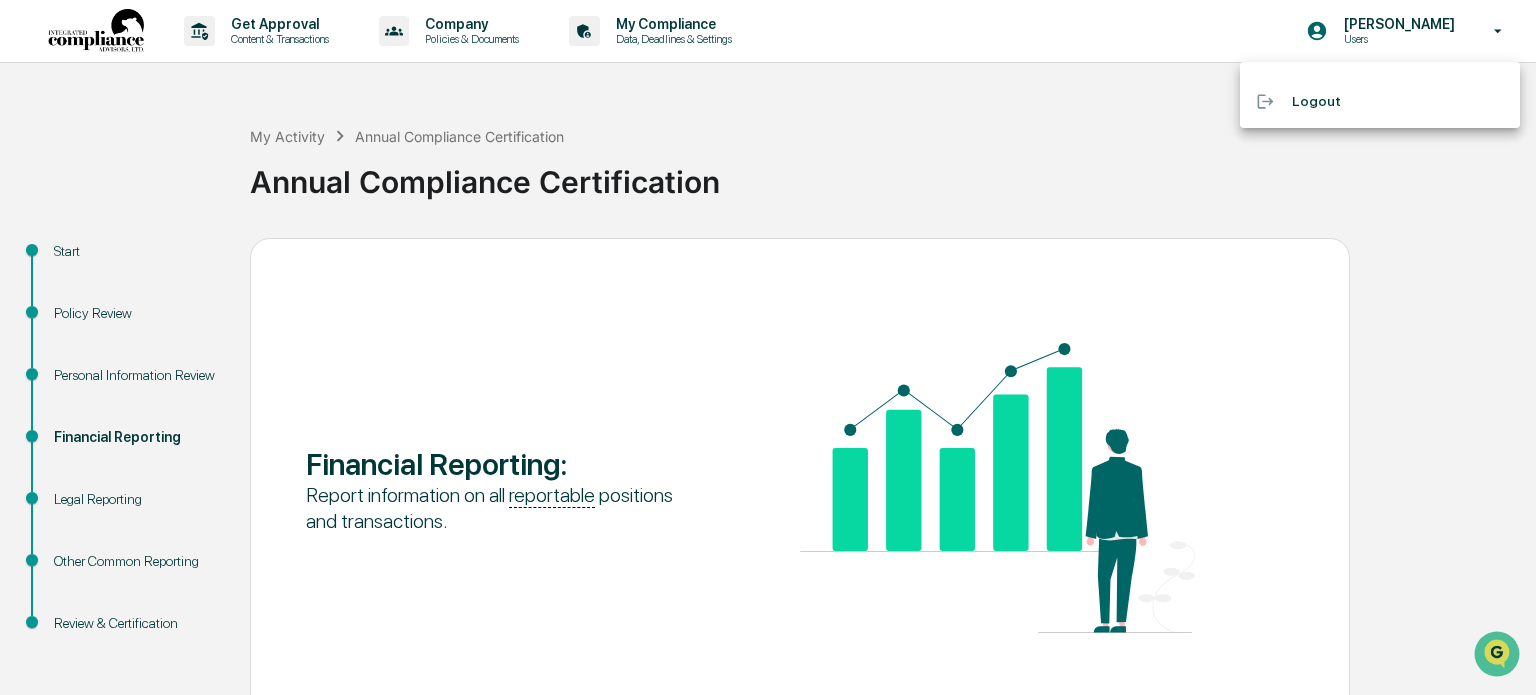 click on "Logout" at bounding box center [1380, 101] 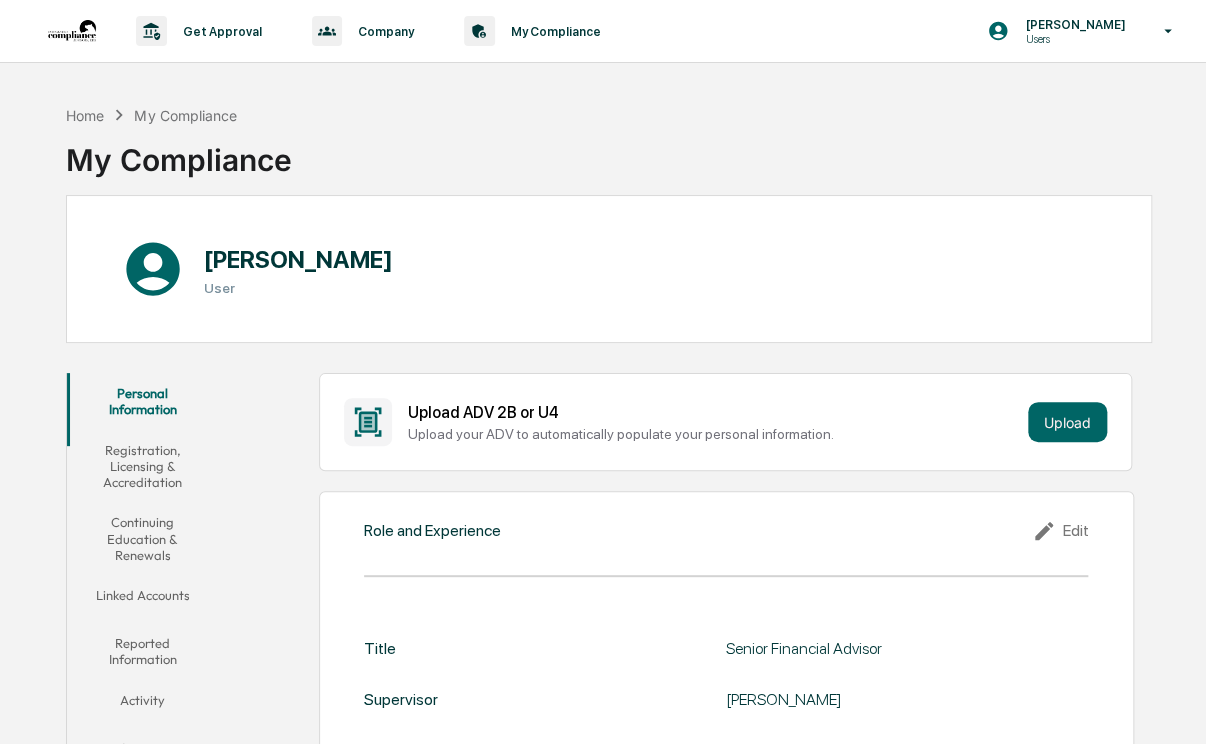 scroll, scrollTop: 0, scrollLeft: 0, axis: both 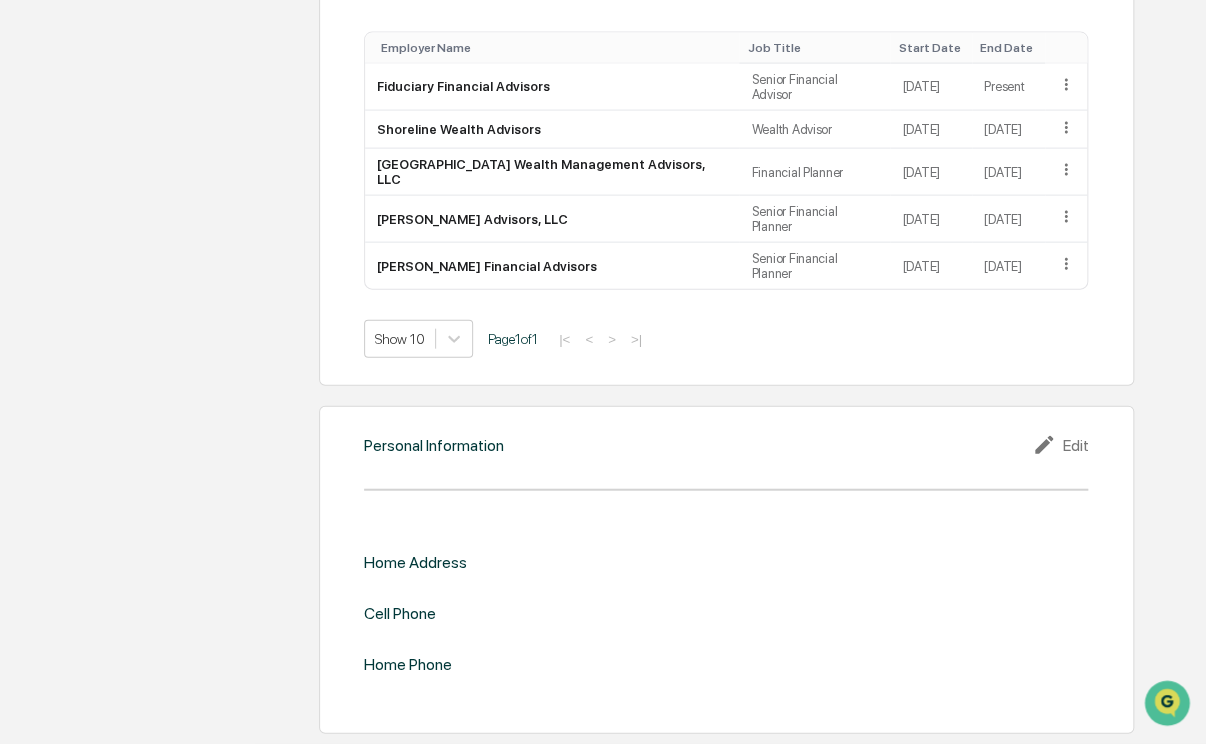 click on "Edit" at bounding box center (1060, 445) 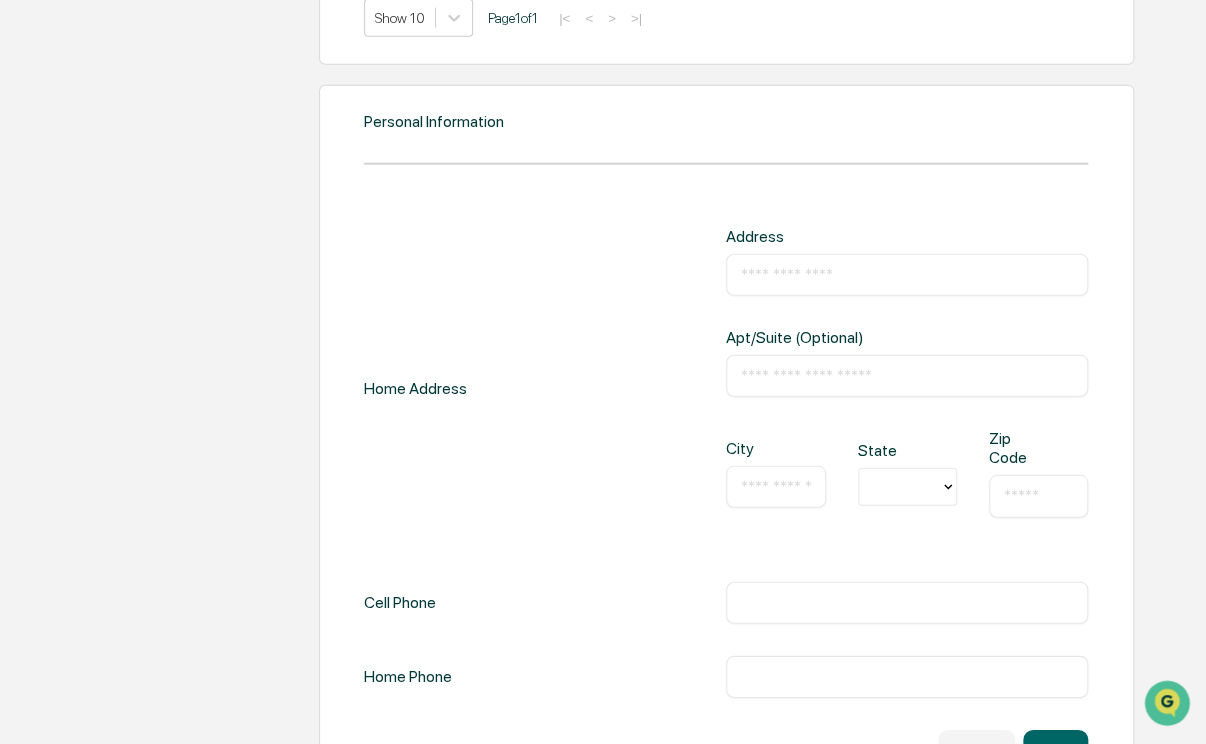 click at bounding box center [907, 275] 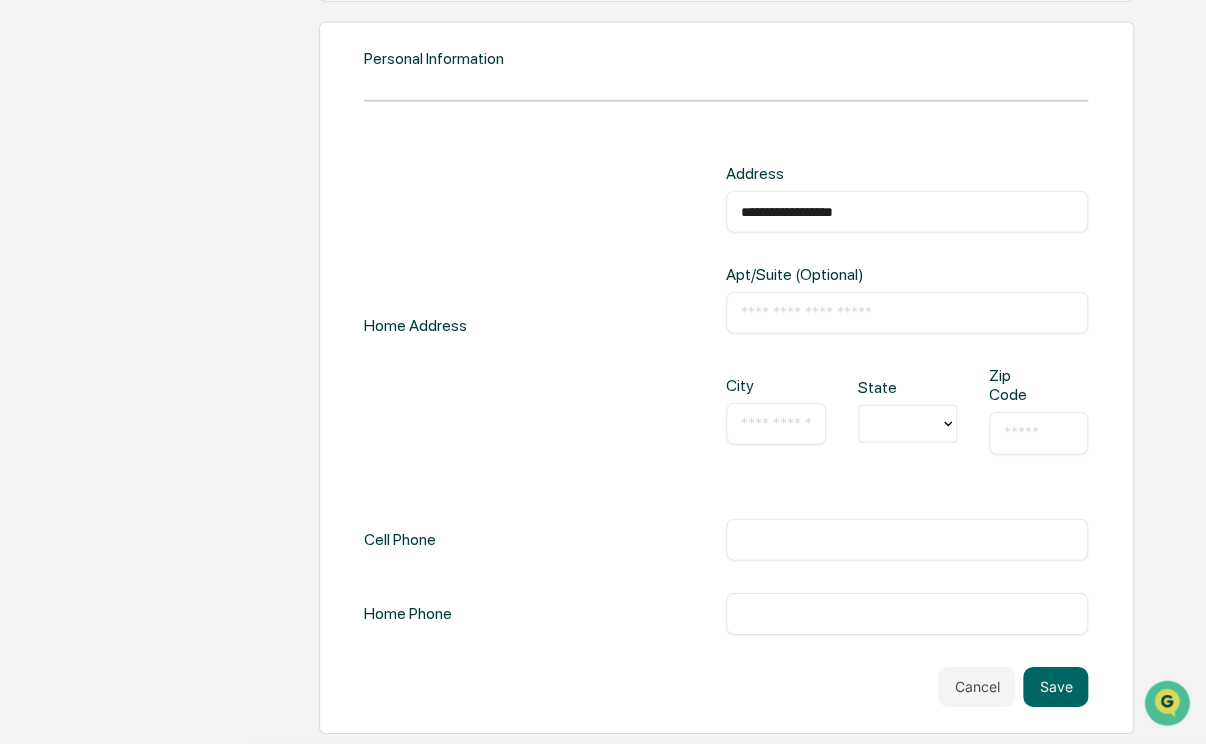 scroll, scrollTop: 2345, scrollLeft: 0, axis: vertical 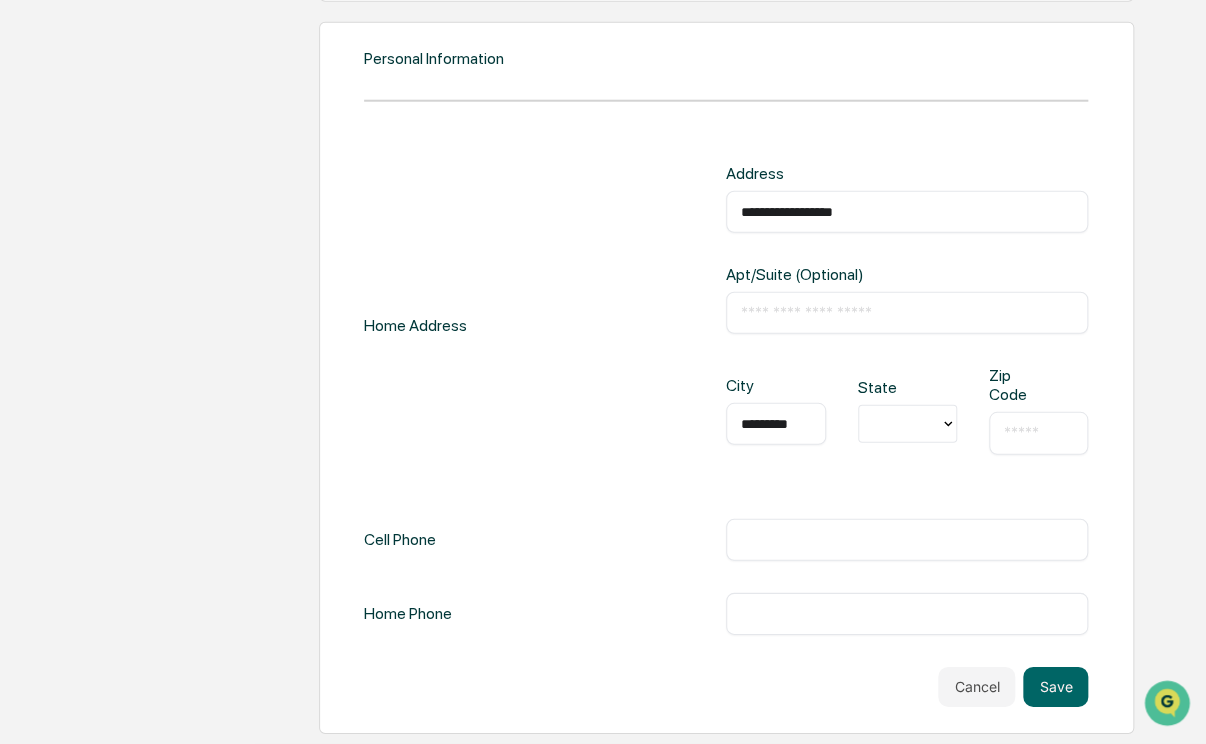 type on "*********" 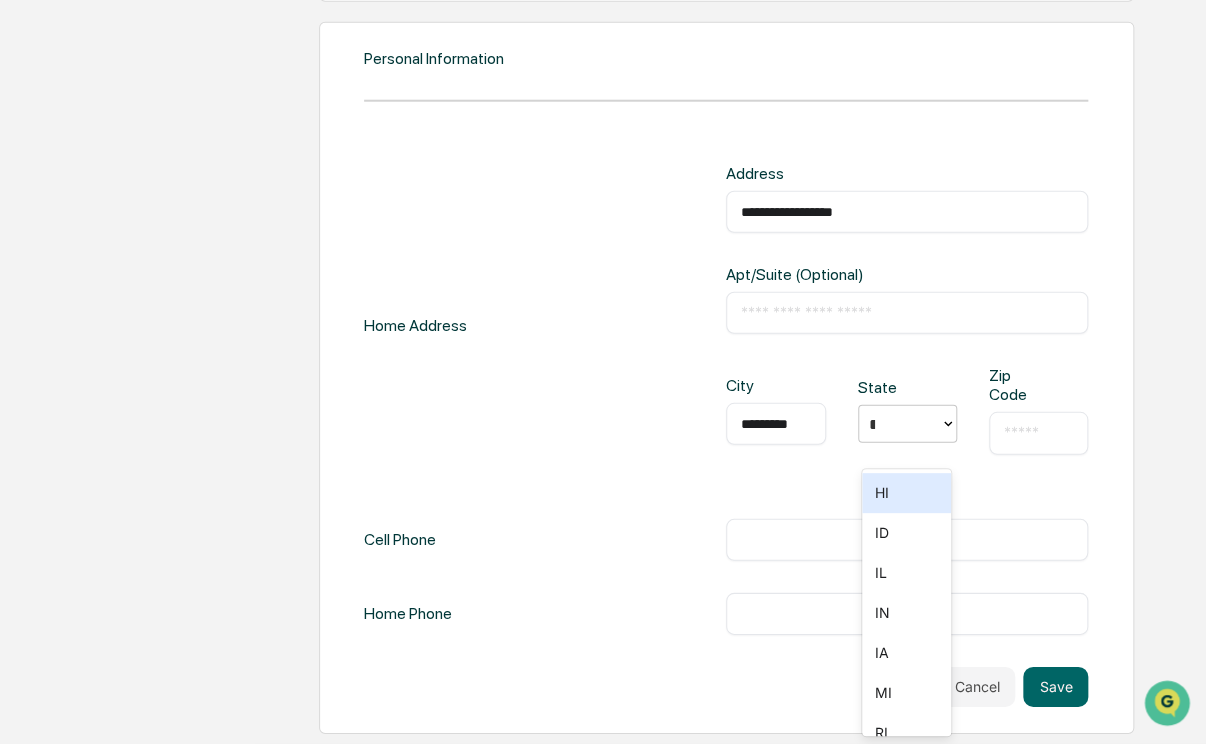 type on "**" 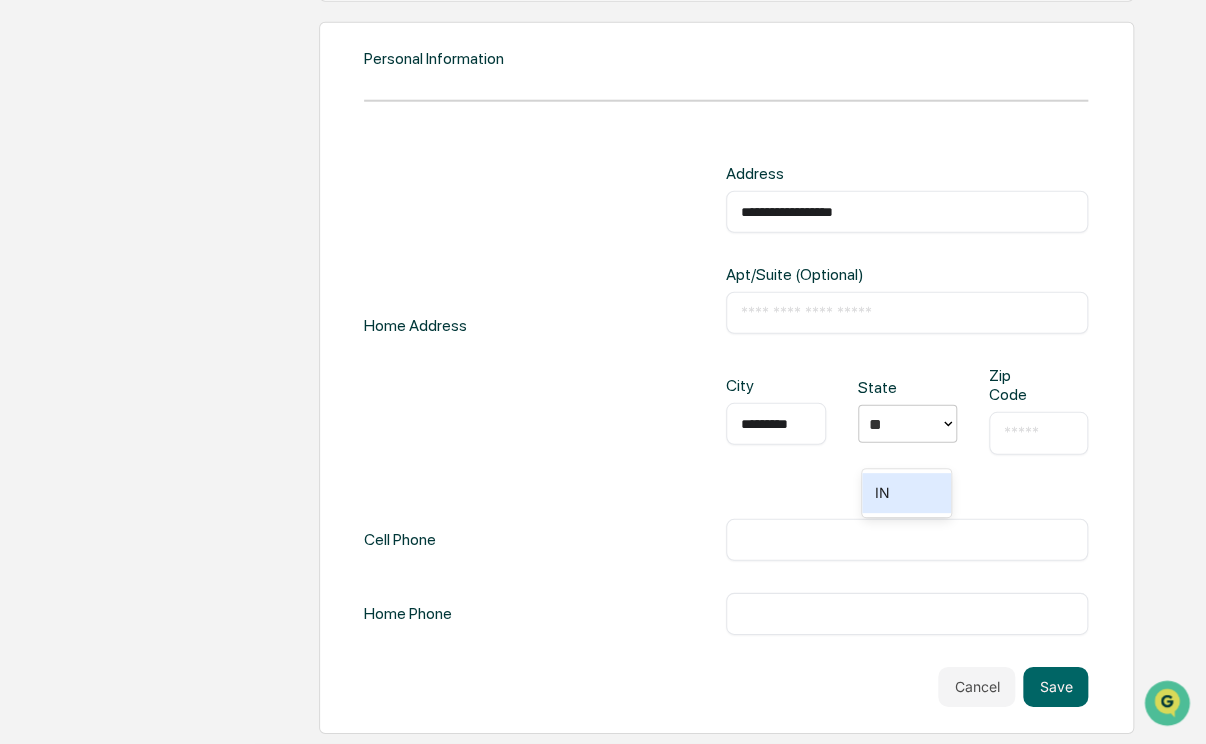 type 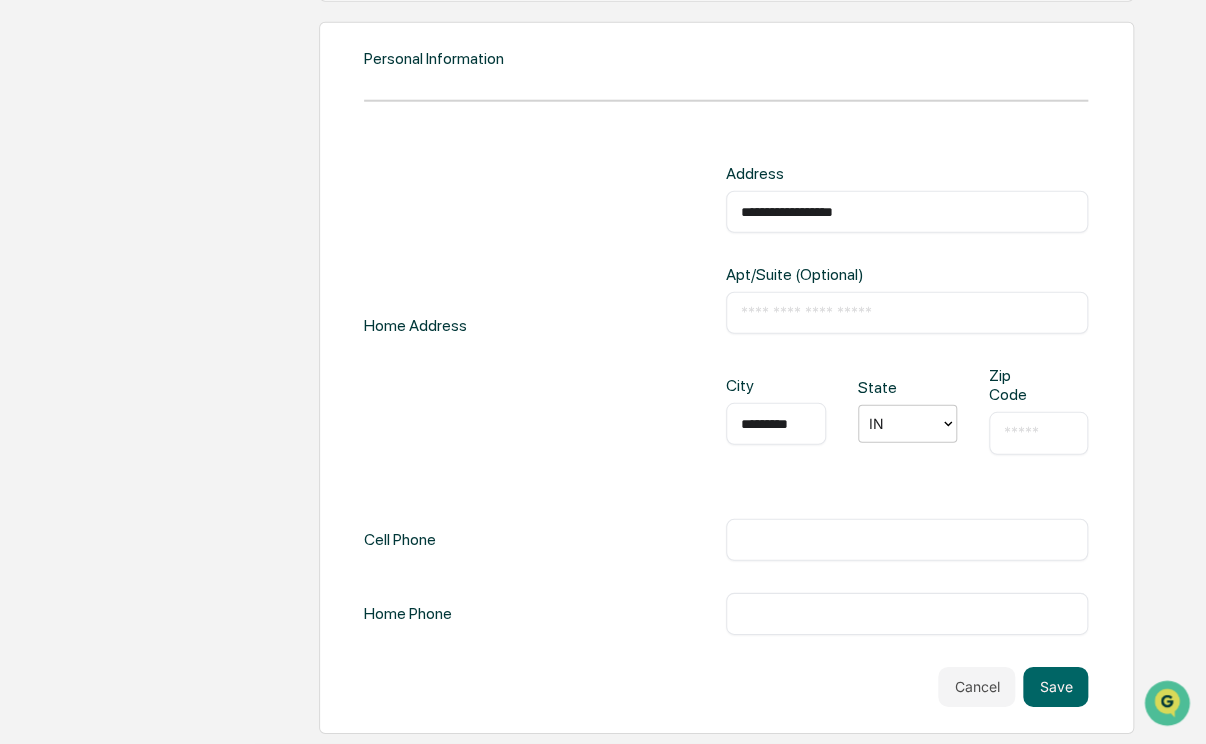 click at bounding box center [1038, 433] 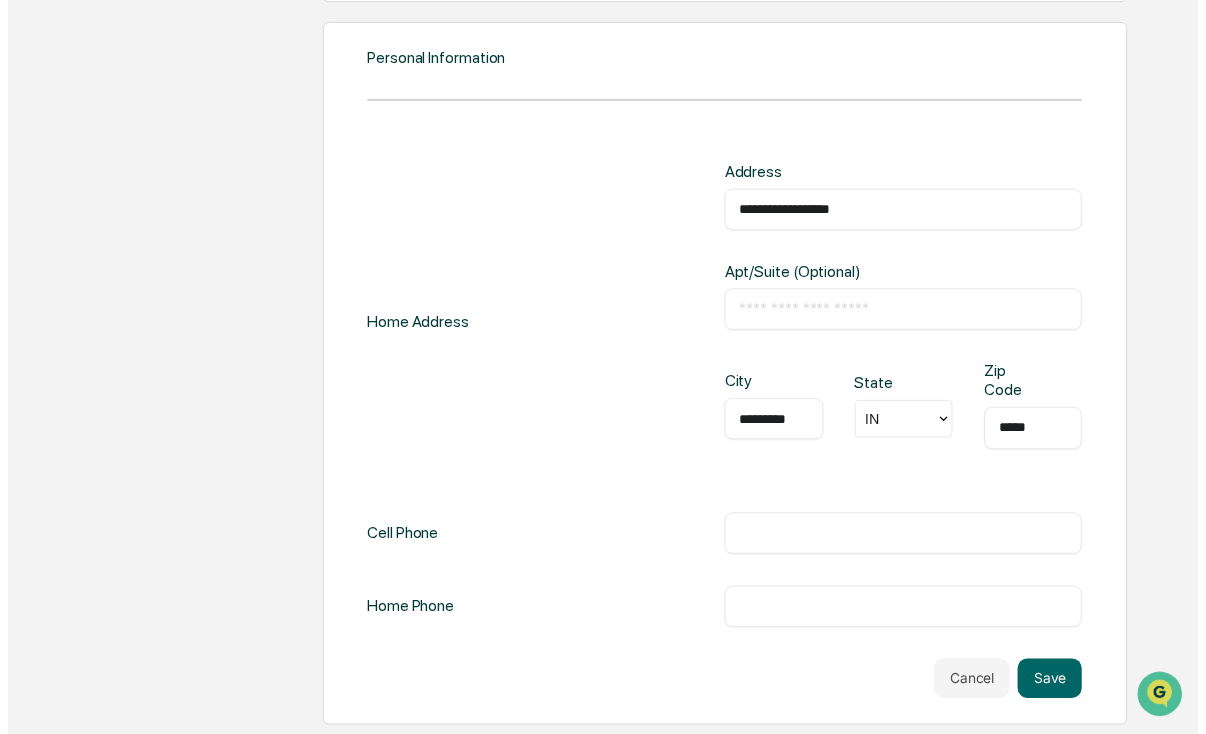 scroll, scrollTop: 2429, scrollLeft: 0, axis: vertical 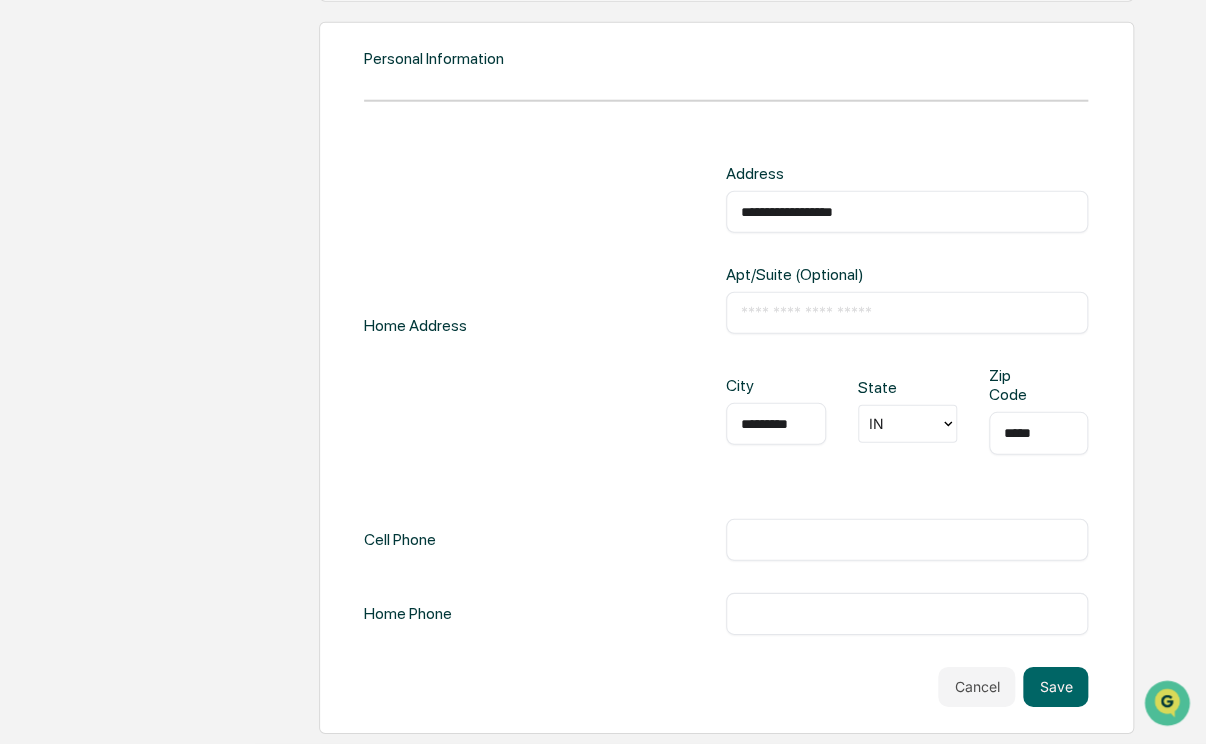 type on "*****" 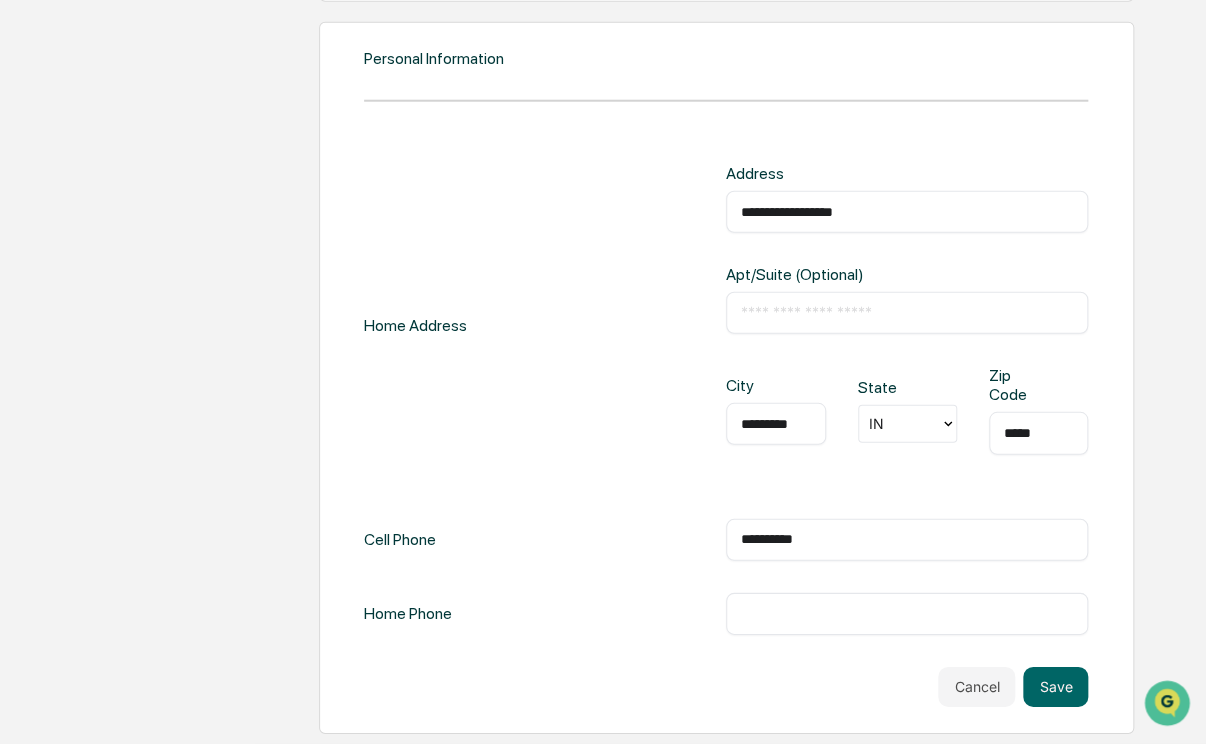 type on "**********" 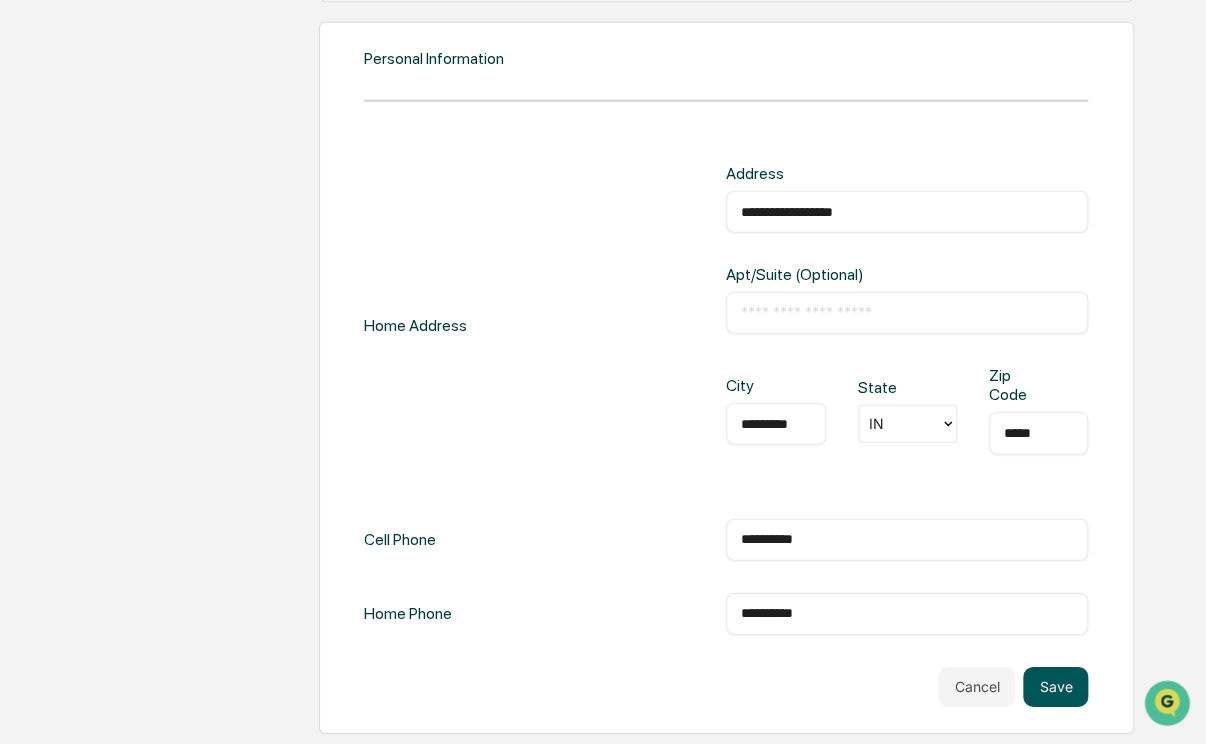 type on "**********" 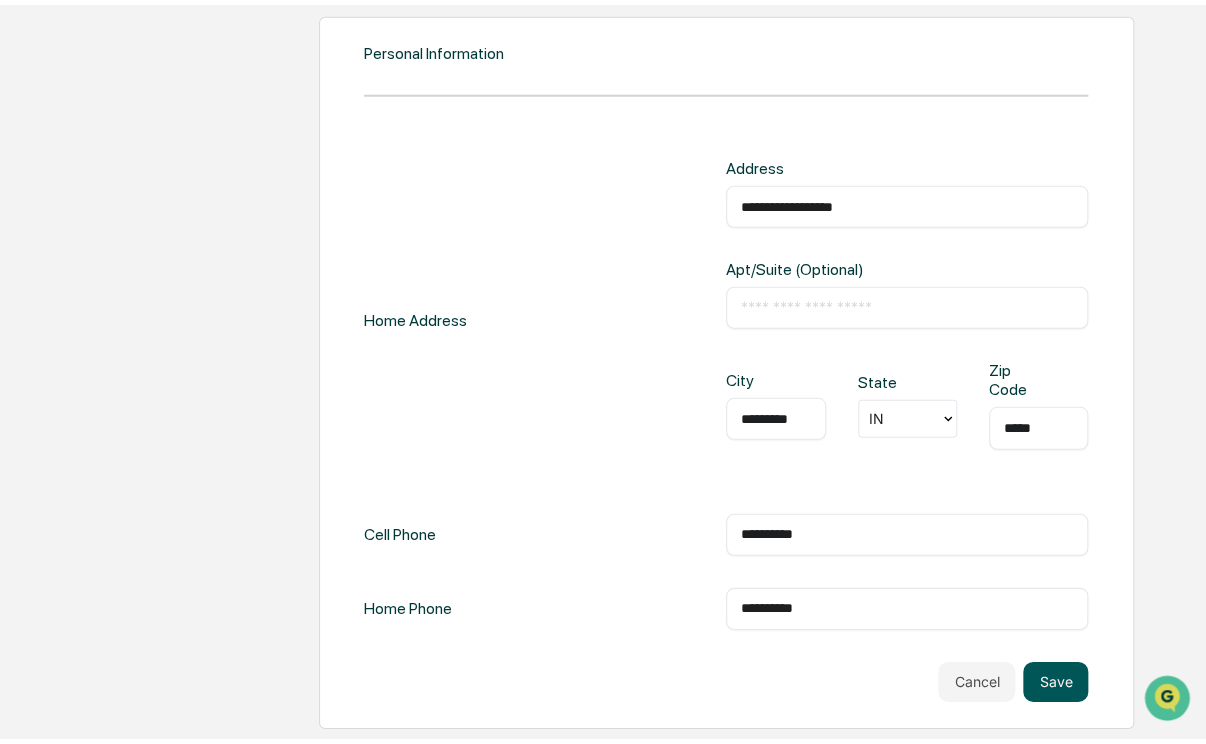 scroll, scrollTop: 2429, scrollLeft: 0, axis: vertical 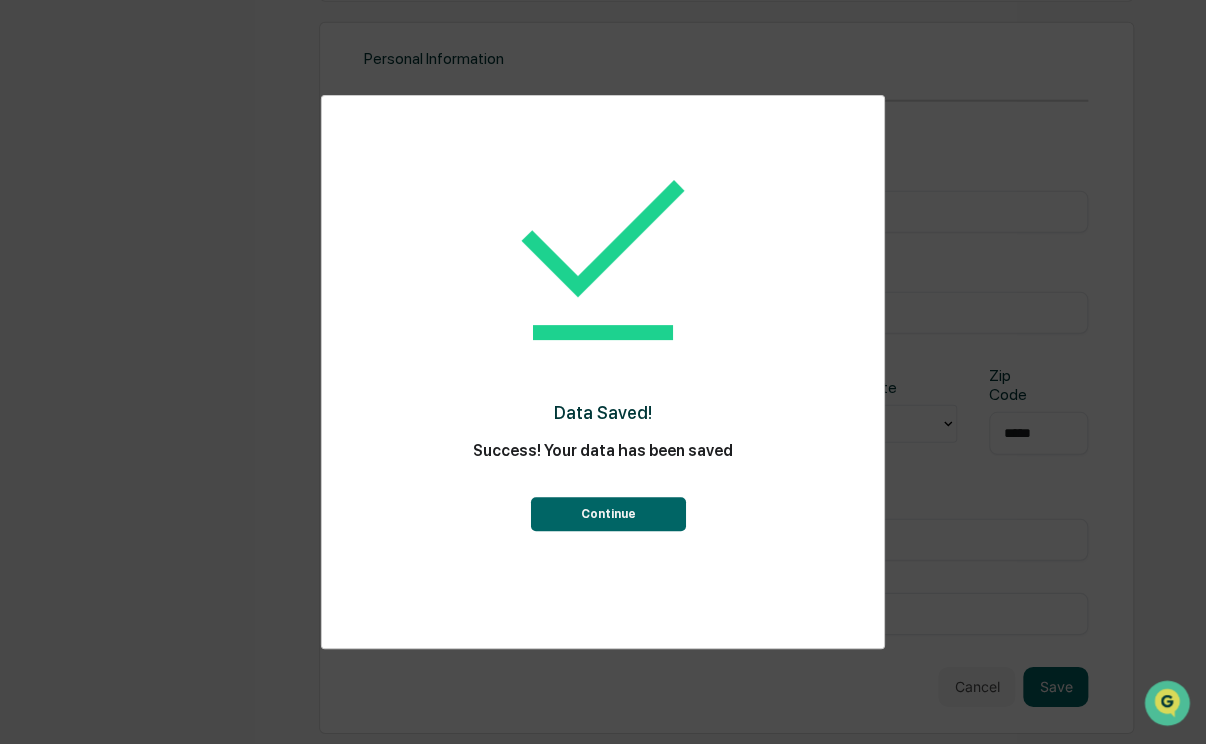 click on "Continue" at bounding box center [607, 514] 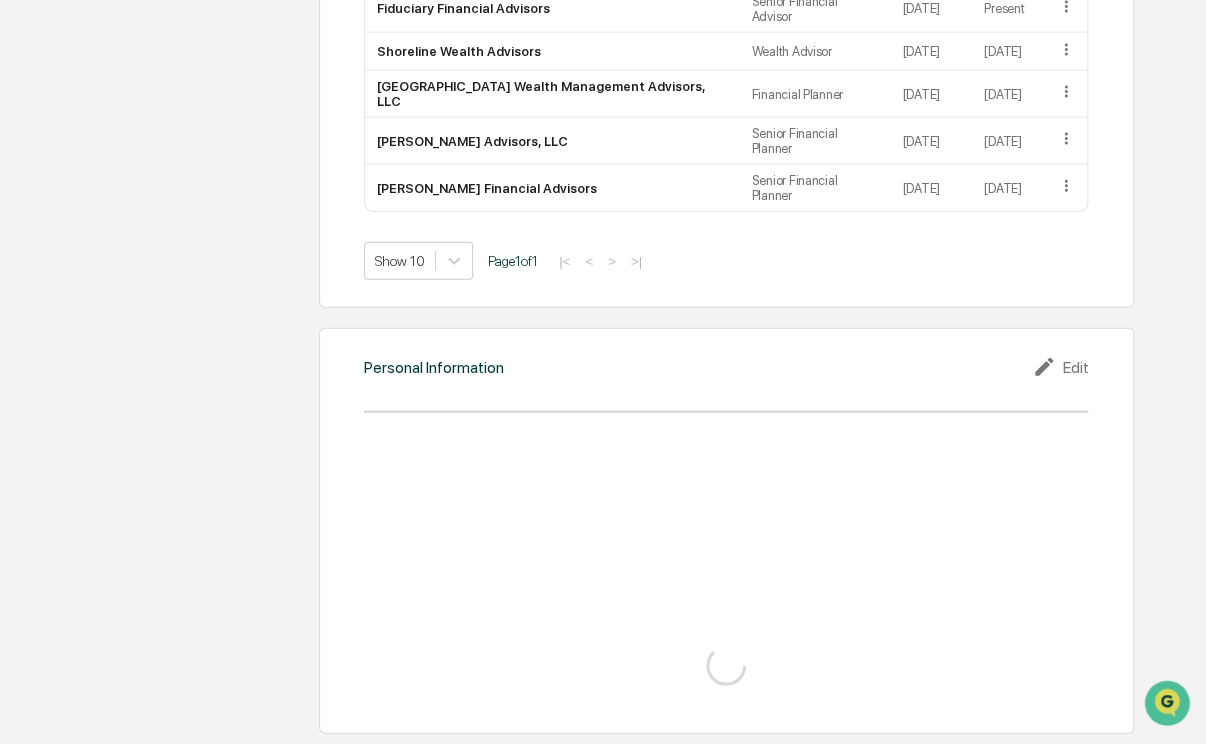 scroll, scrollTop: 2033, scrollLeft: 0, axis: vertical 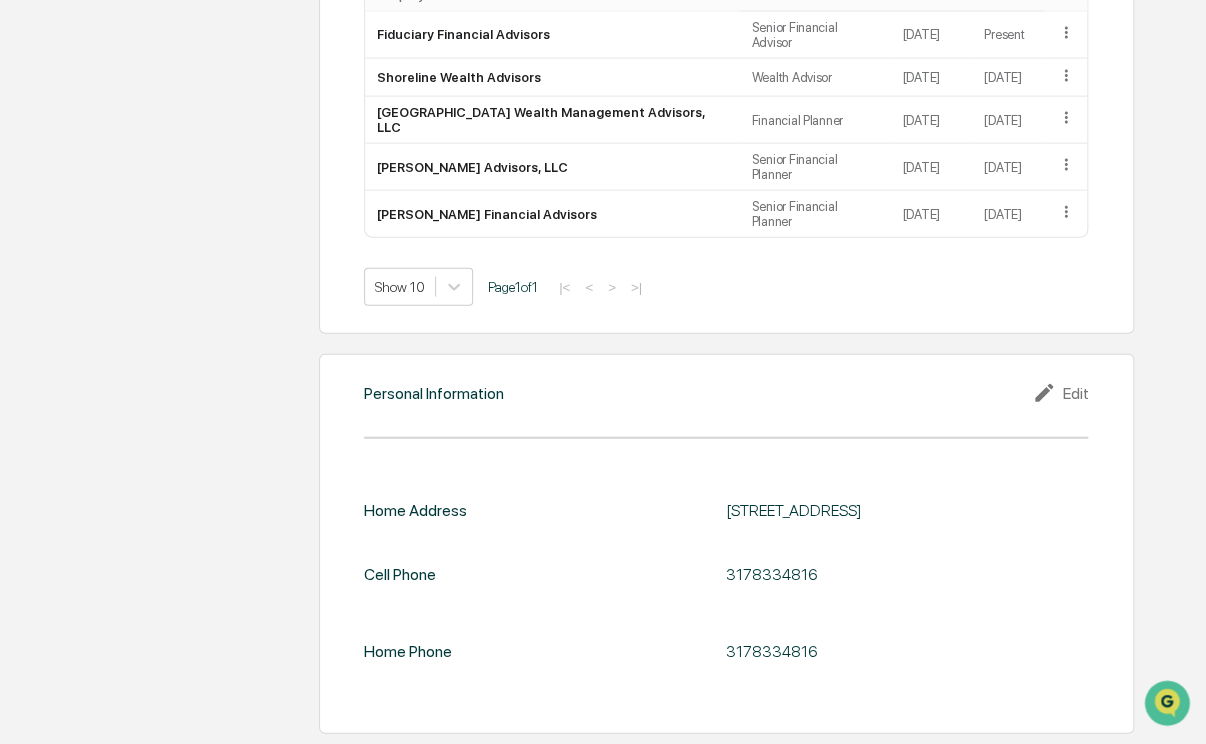 click on "Edit" at bounding box center [1060, 393] 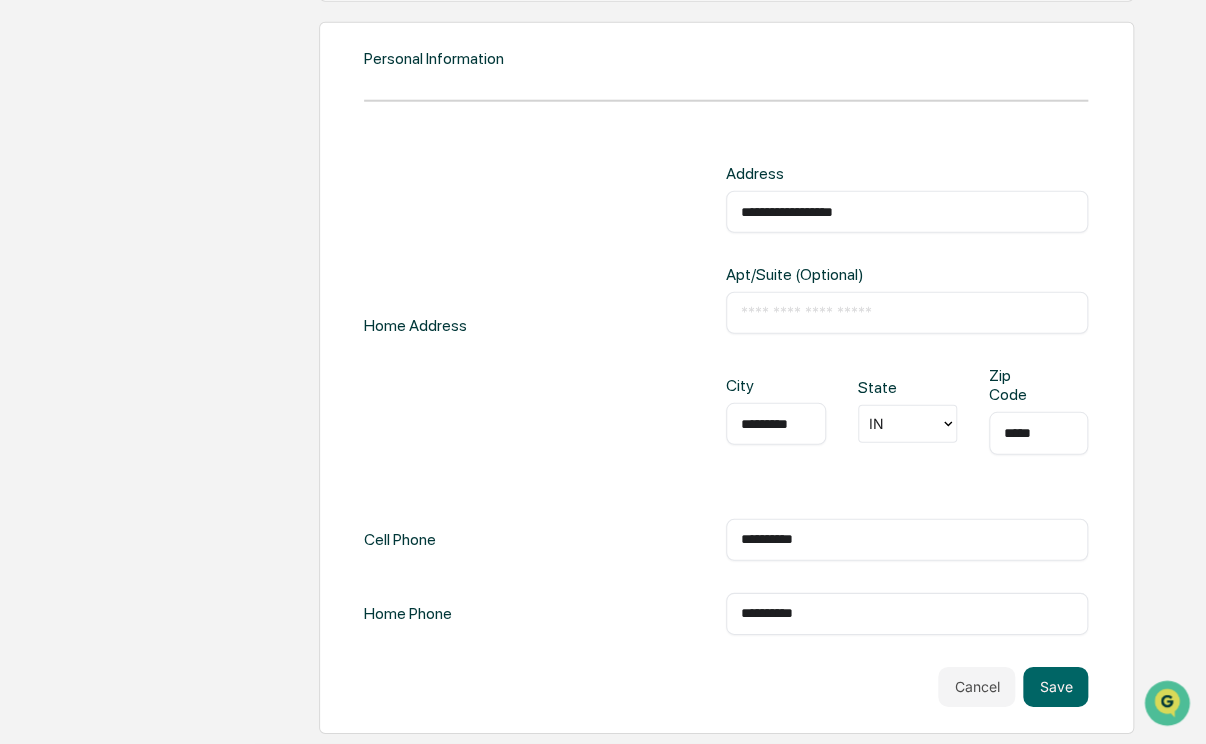 scroll, scrollTop: 2429, scrollLeft: 0, axis: vertical 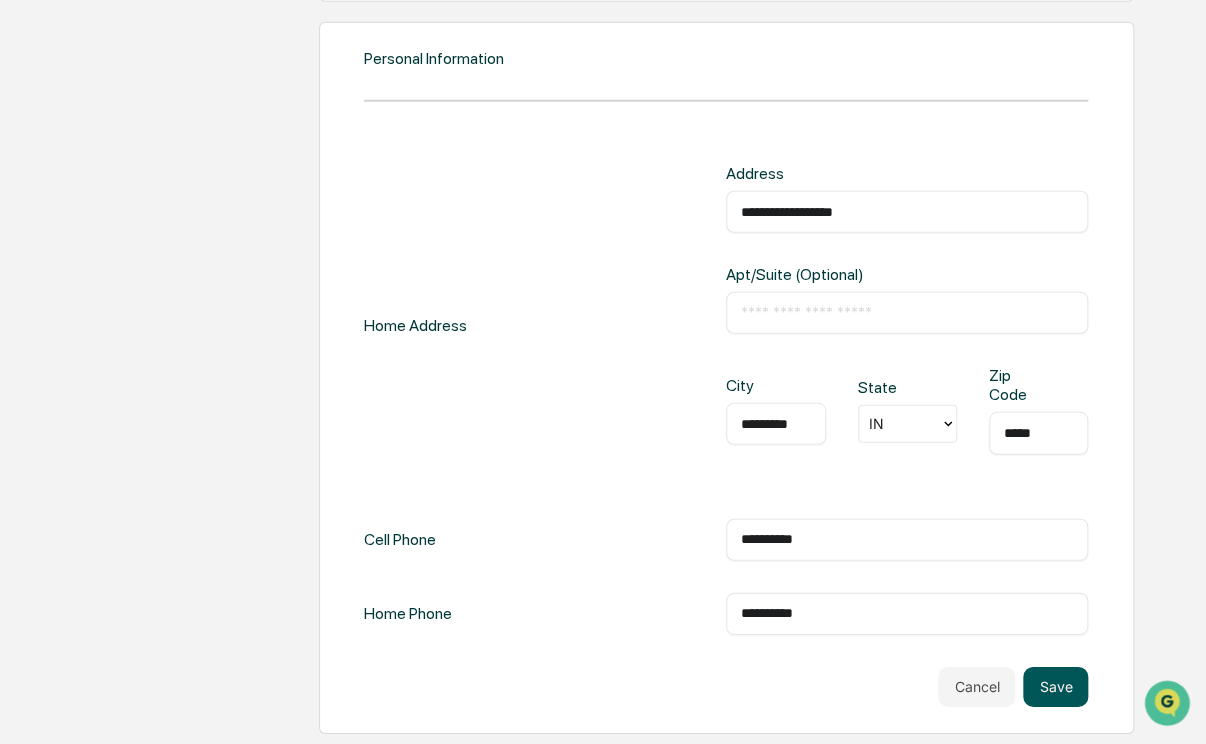 type on "*****" 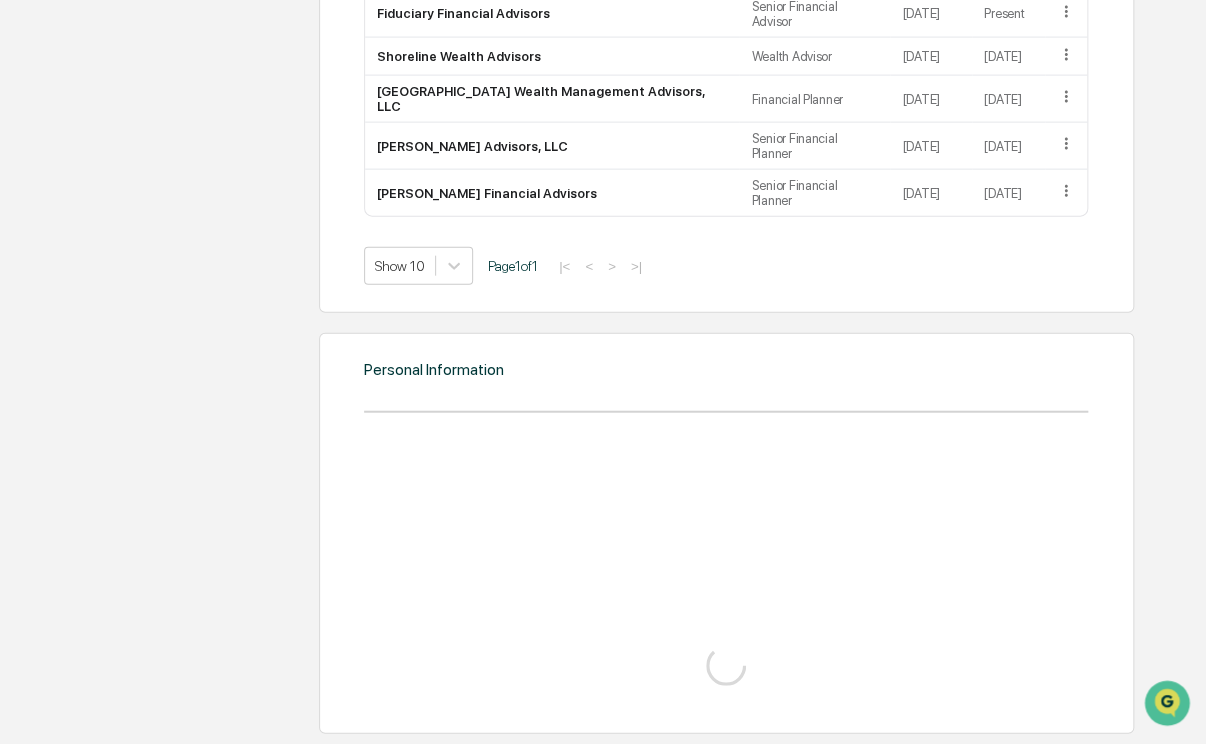 scroll, scrollTop: 2429, scrollLeft: 0, axis: vertical 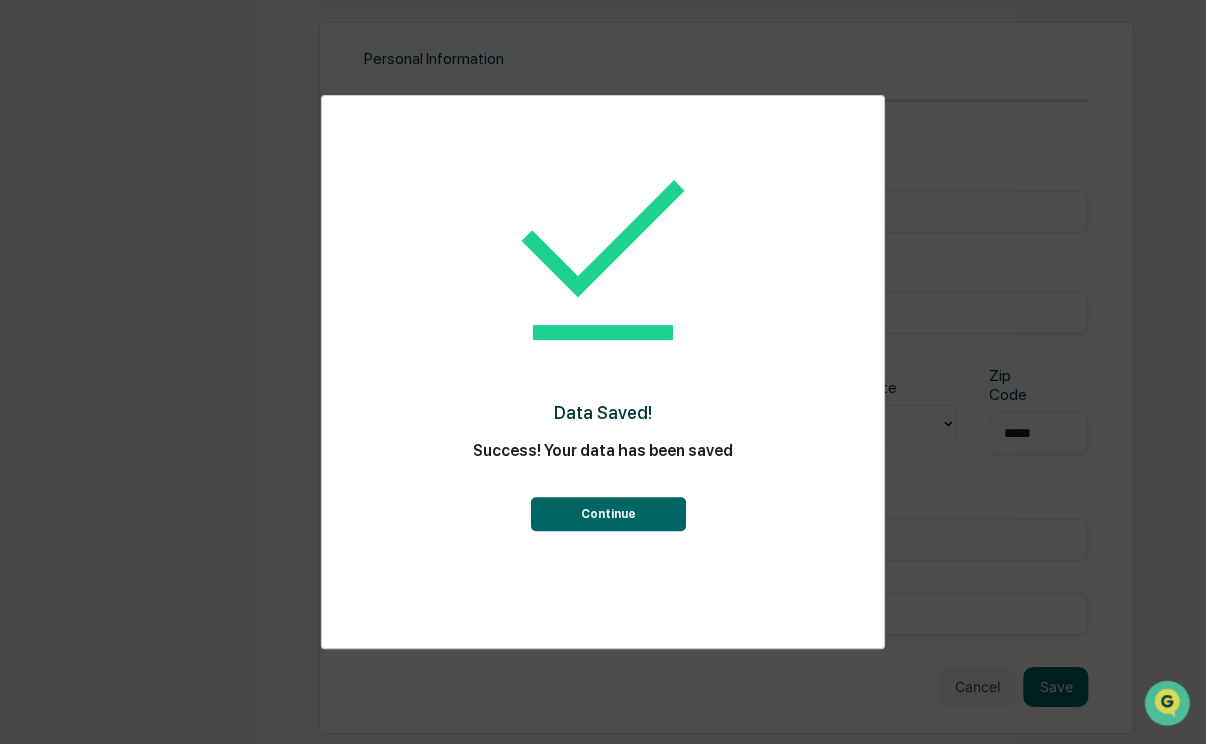 click on "Continue" at bounding box center (607, 514) 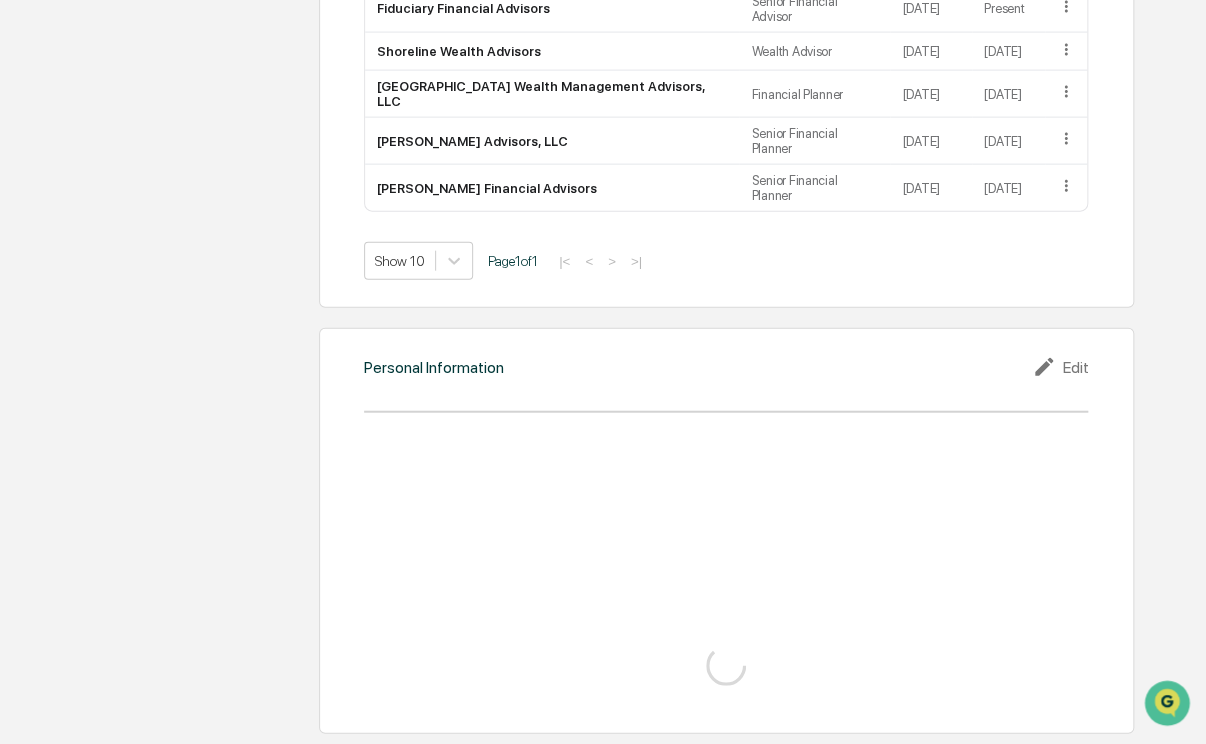 scroll, scrollTop: 2033, scrollLeft: 0, axis: vertical 